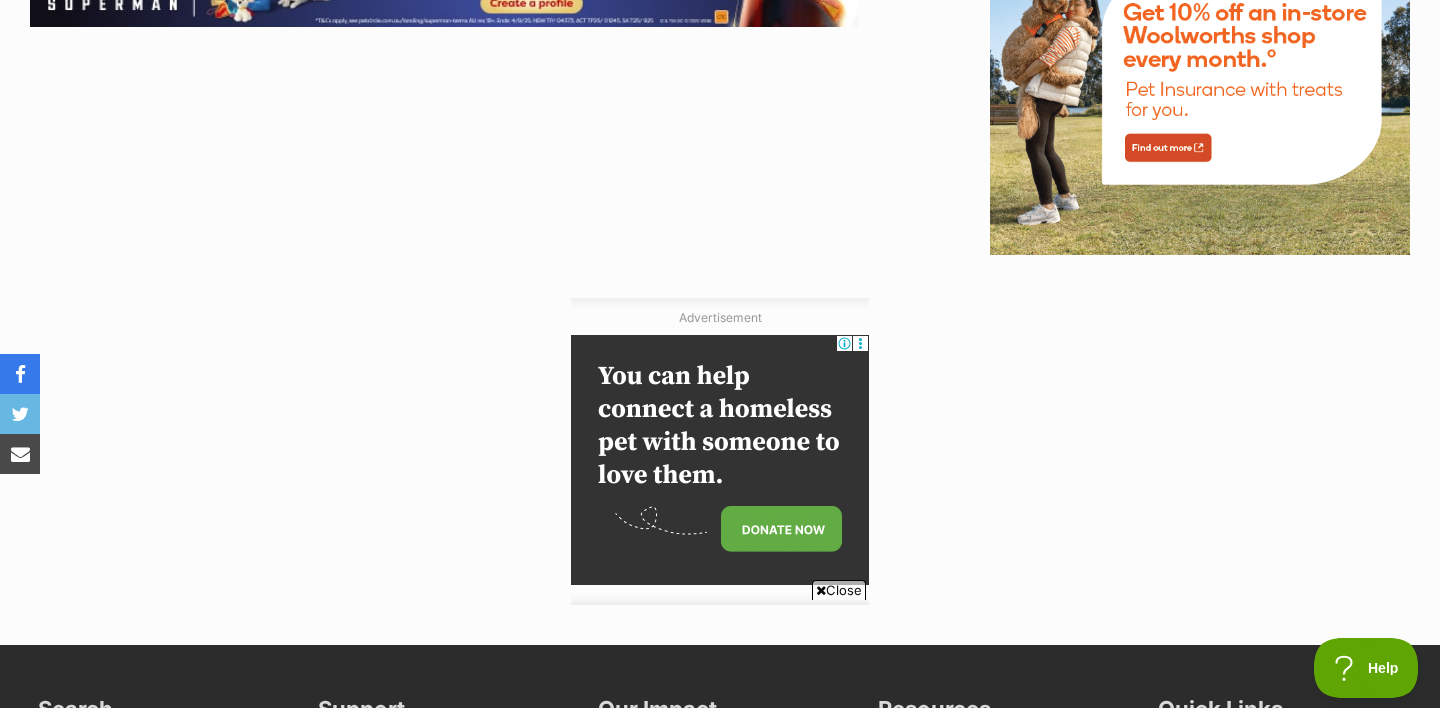 scroll, scrollTop: 0, scrollLeft: 0, axis: both 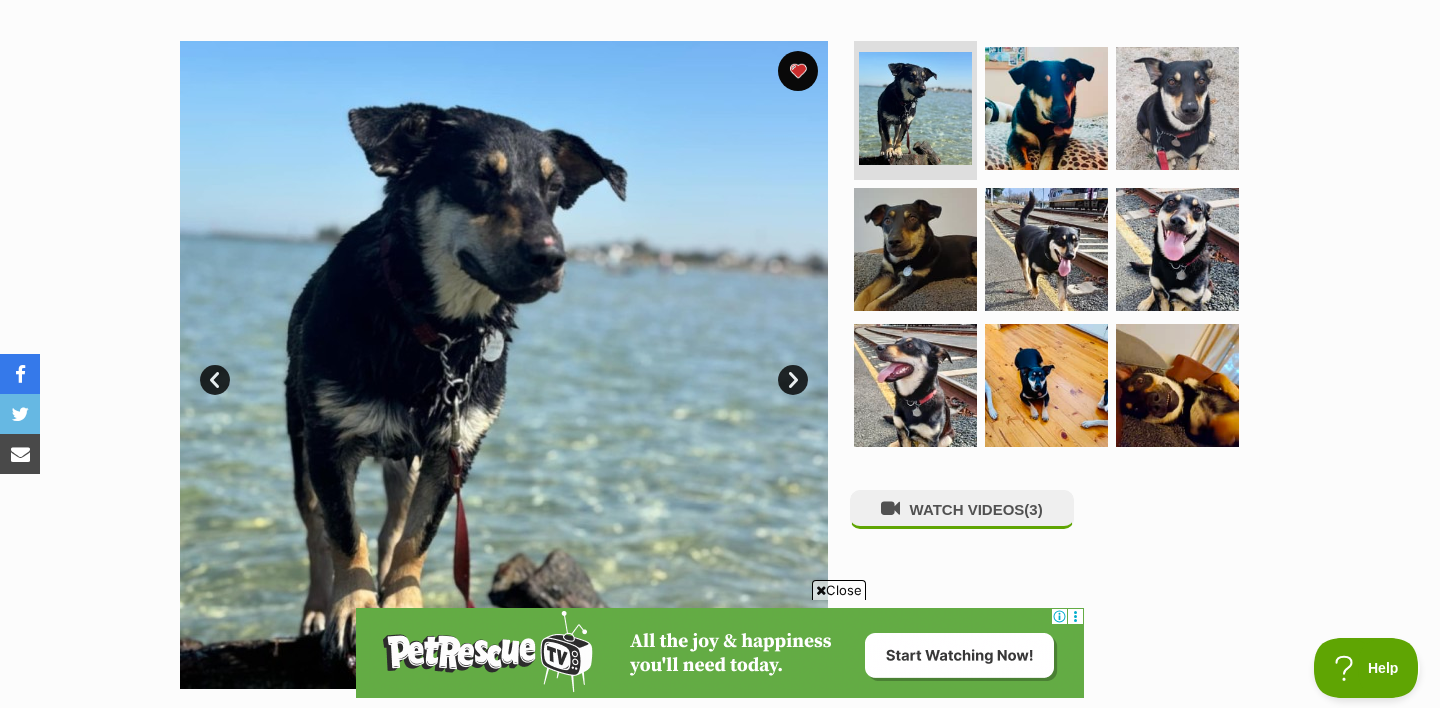 click on "Next" at bounding box center [793, 380] 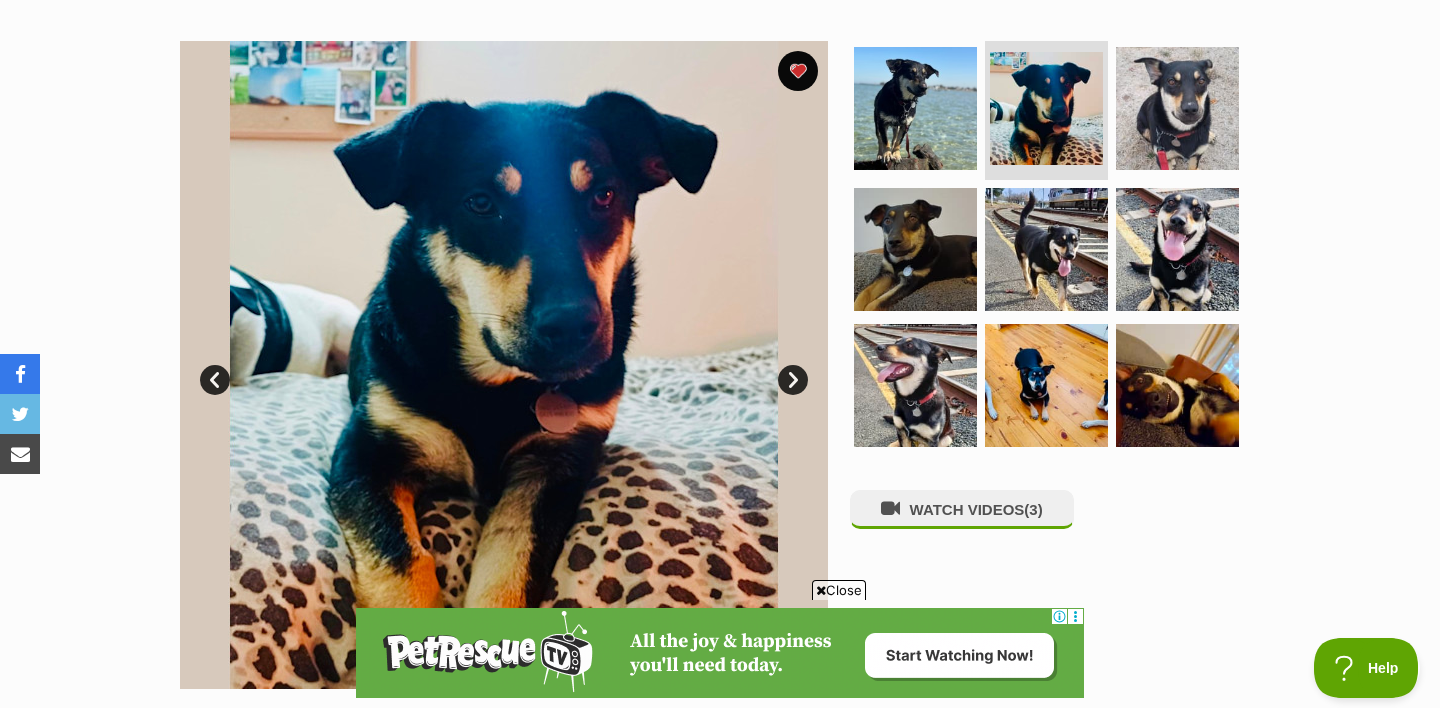 scroll, scrollTop: 0, scrollLeft: 0, axis: both 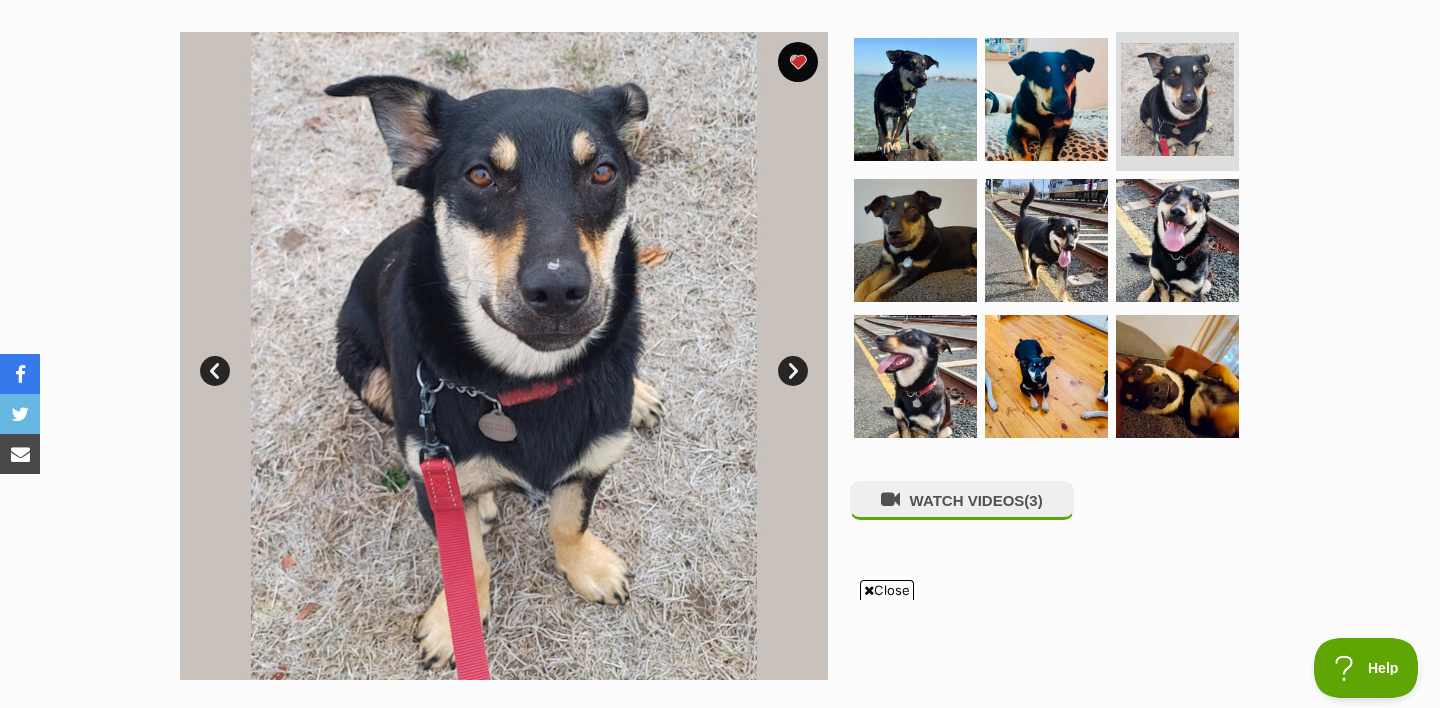 click on "Next" at bounding box center [793, 371] 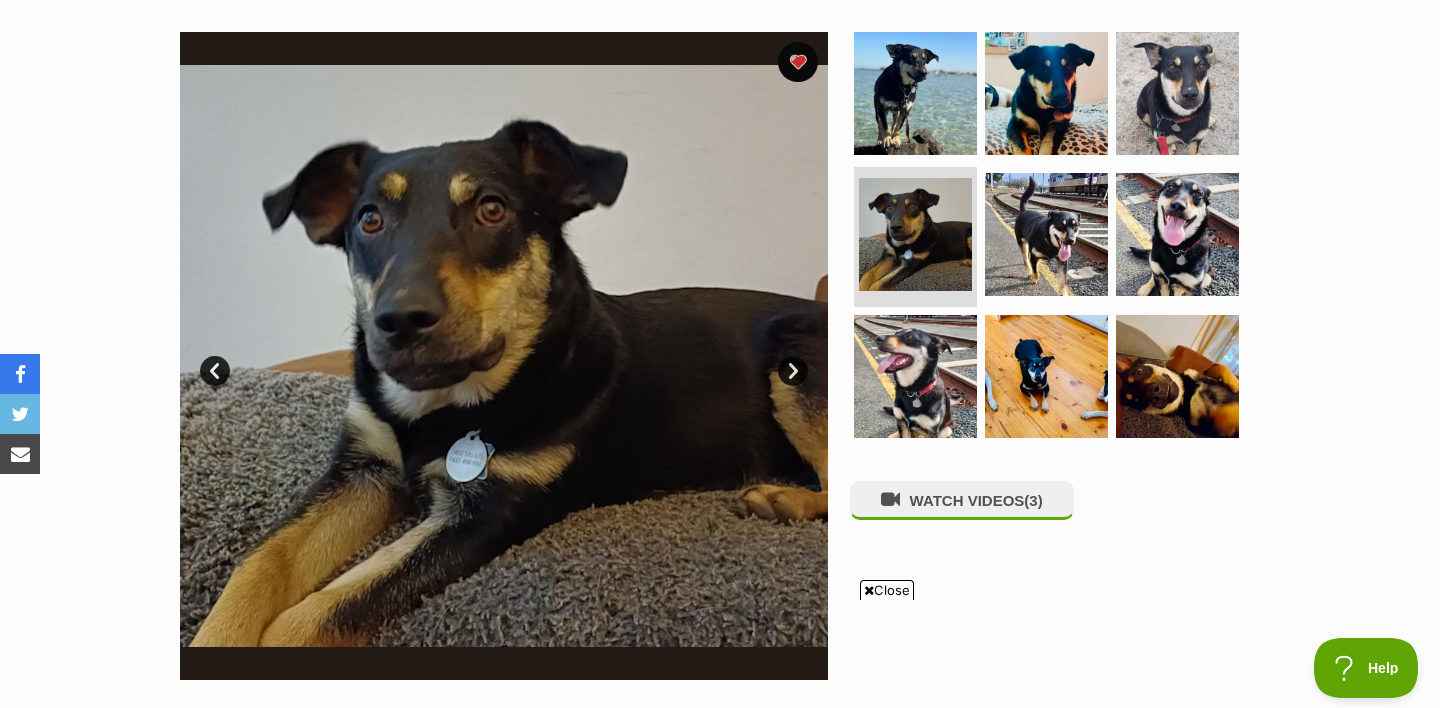 click on "Next" at bounding box center (793, 371) 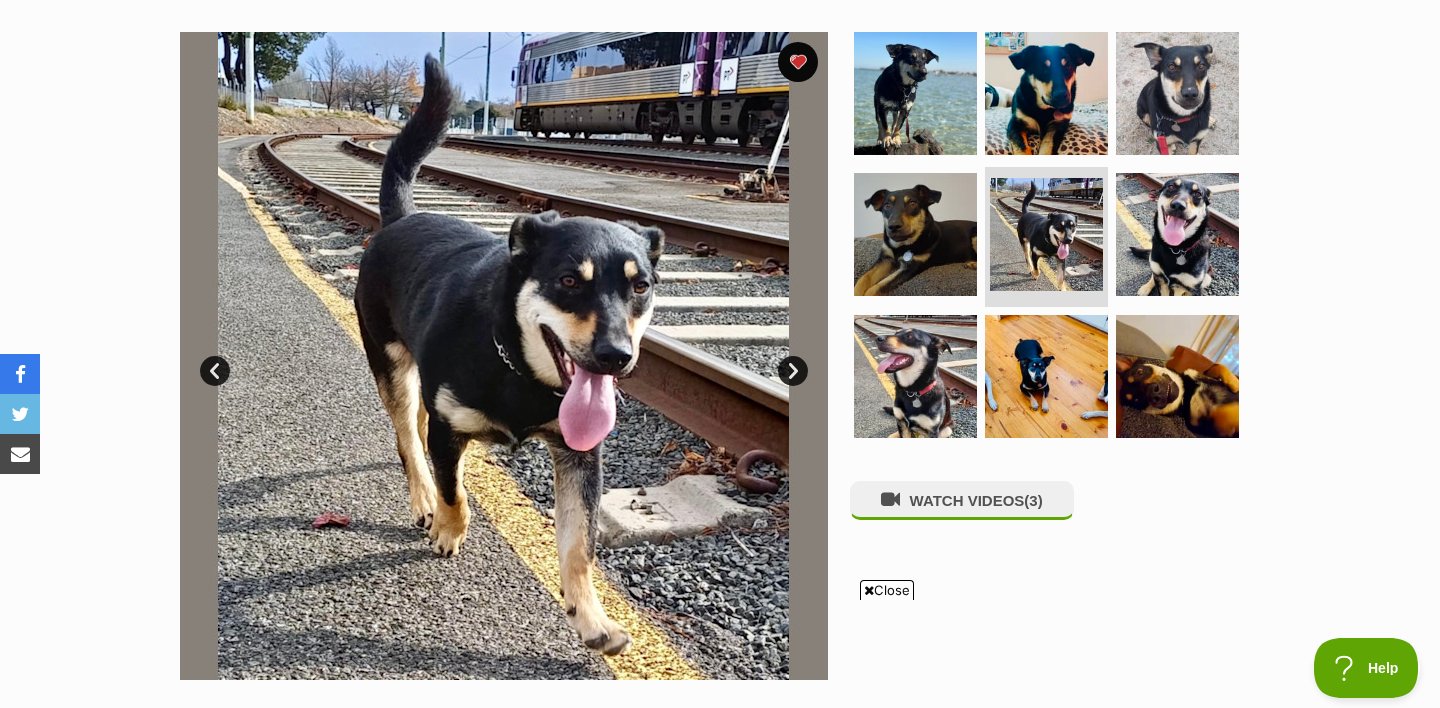 click on "Next" at bounding box center (793, 371) 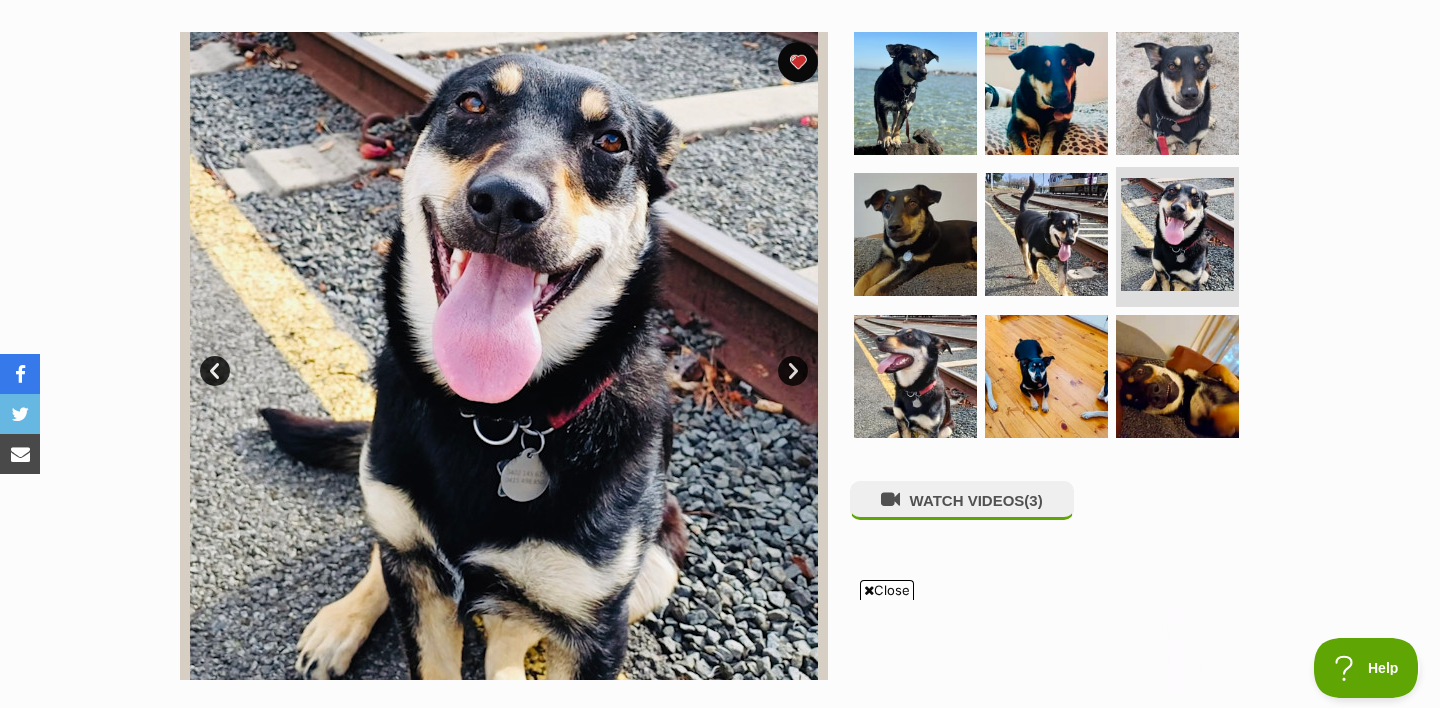 click on "Next" at bounding box center [793, 371] 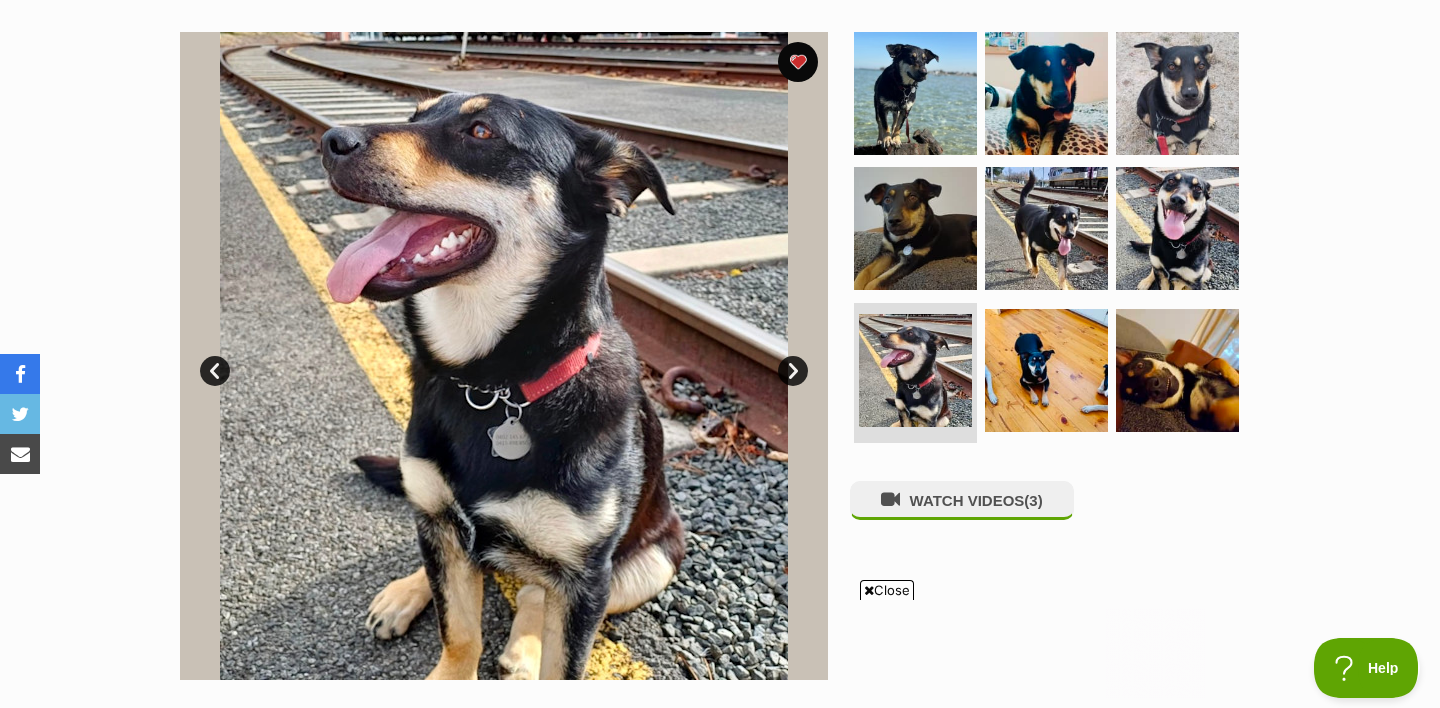click on "Next" at bounding box center [793, 371] 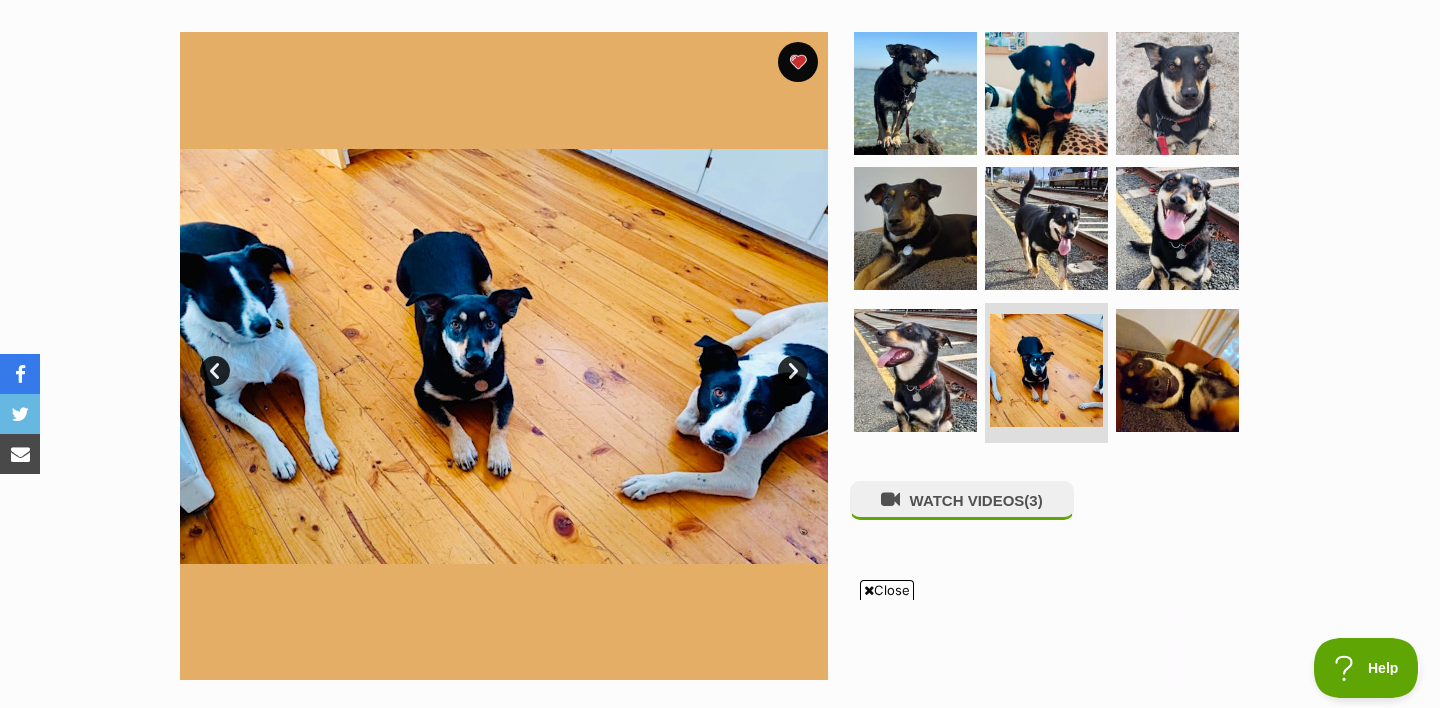click on "Next" at bounding box center (793, 371) 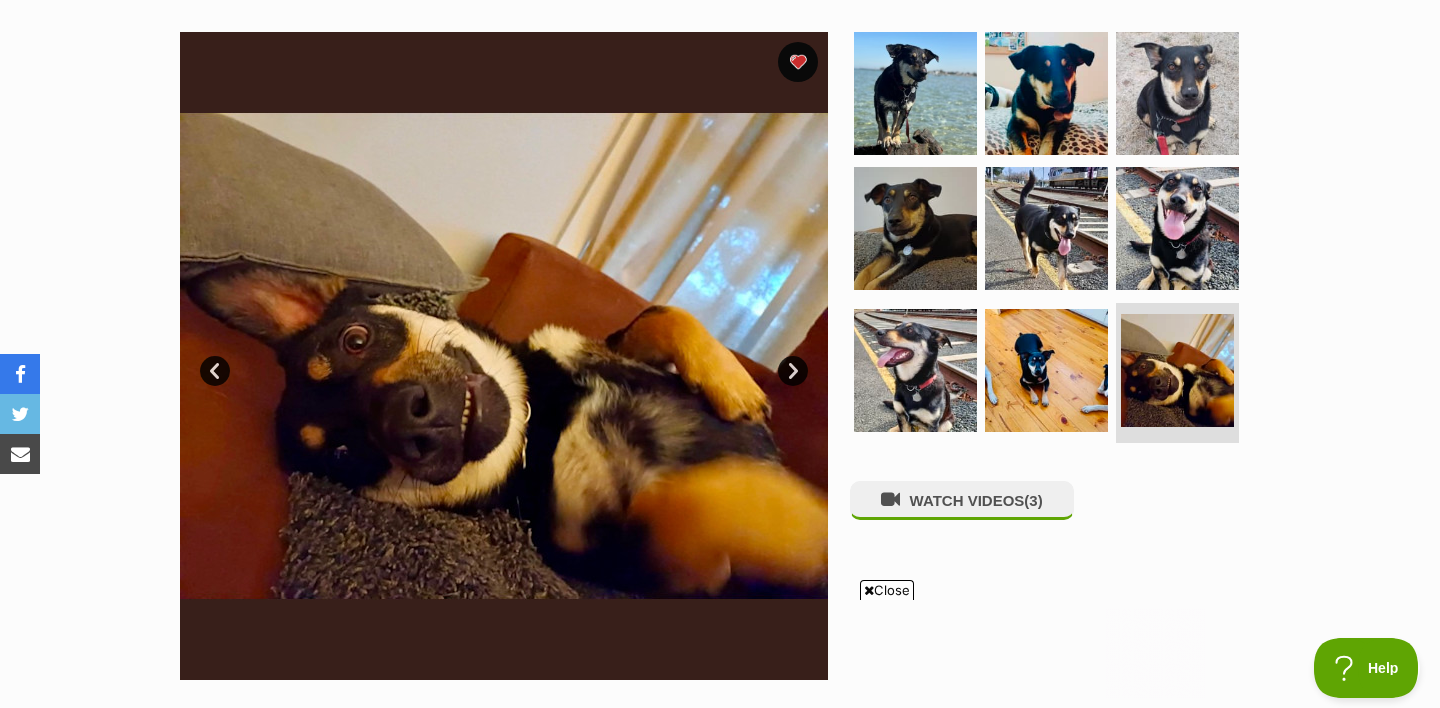 click on "Next" at bounding box center (793, 371) 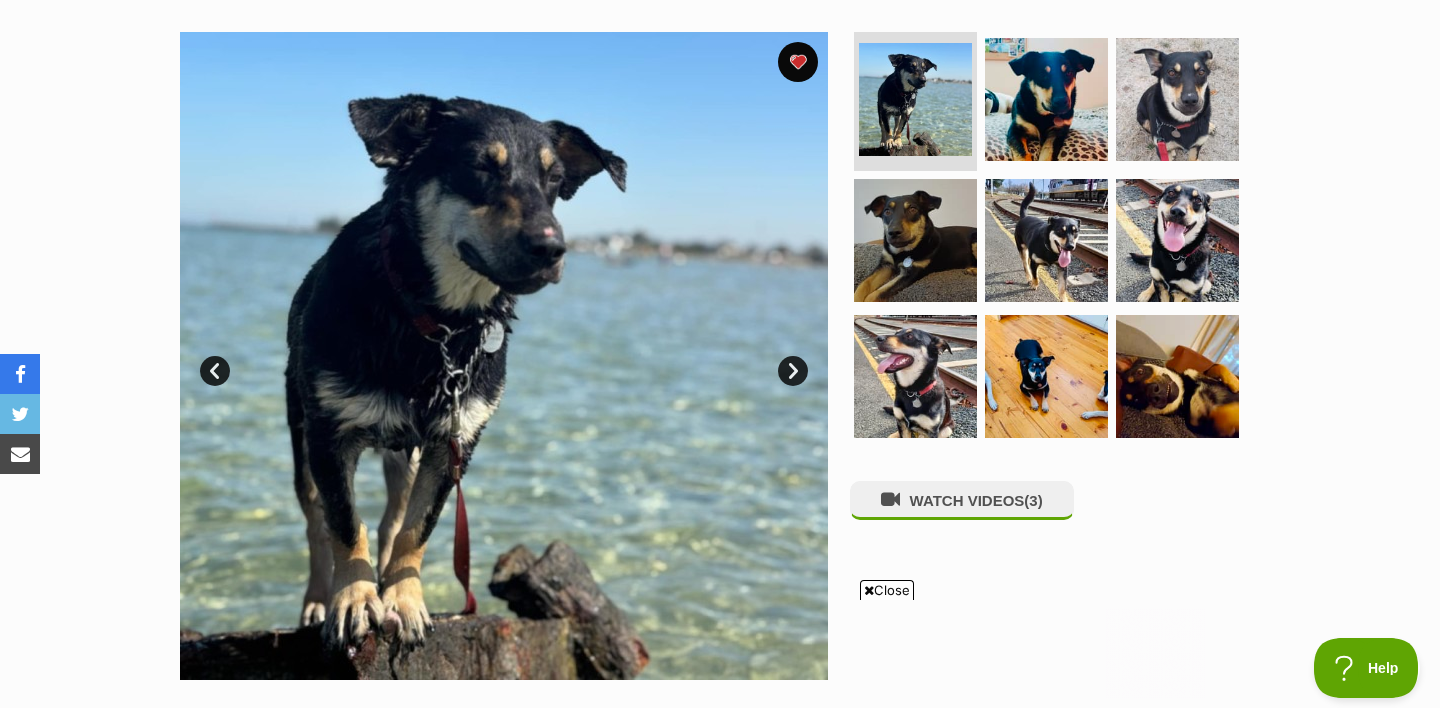 scroll, scrollTop: 0, scrollLeft: 0, axis: both 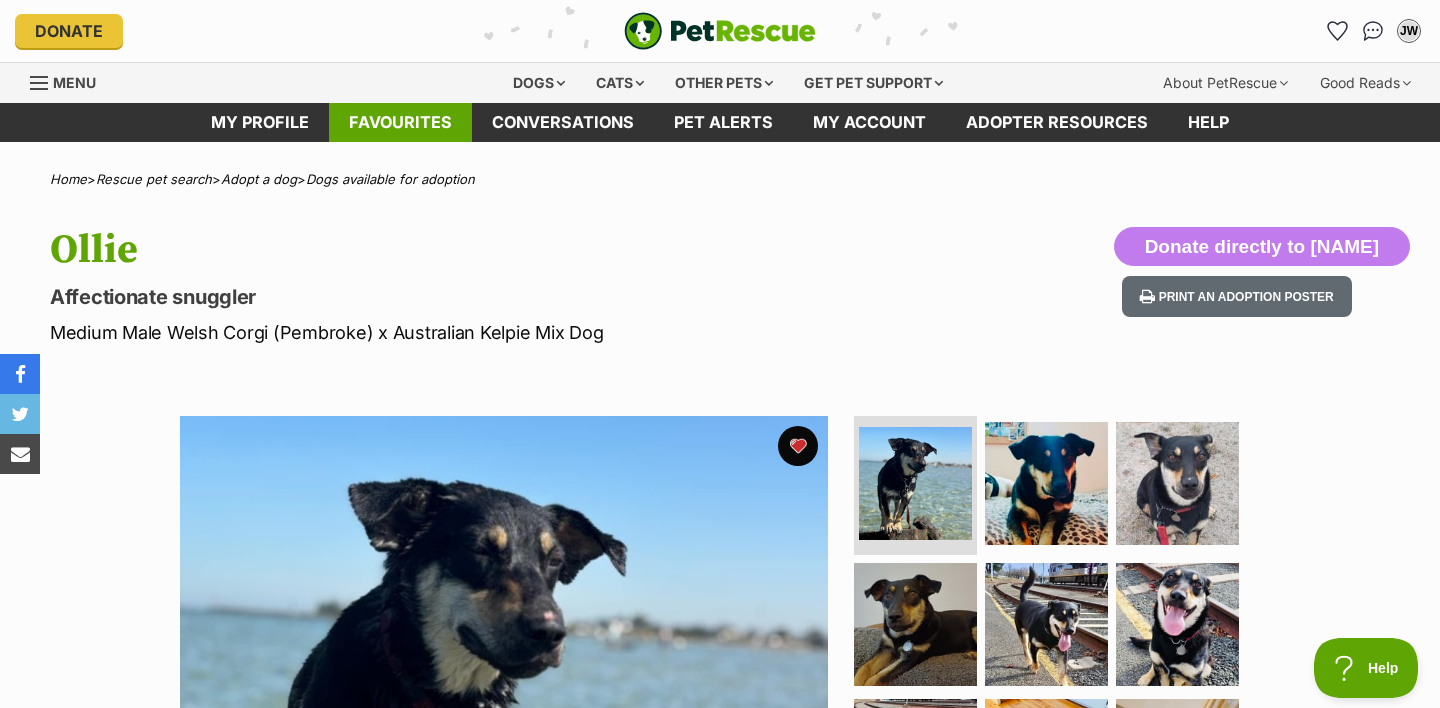 click on "Favourites" at bounding box center (400, 122) 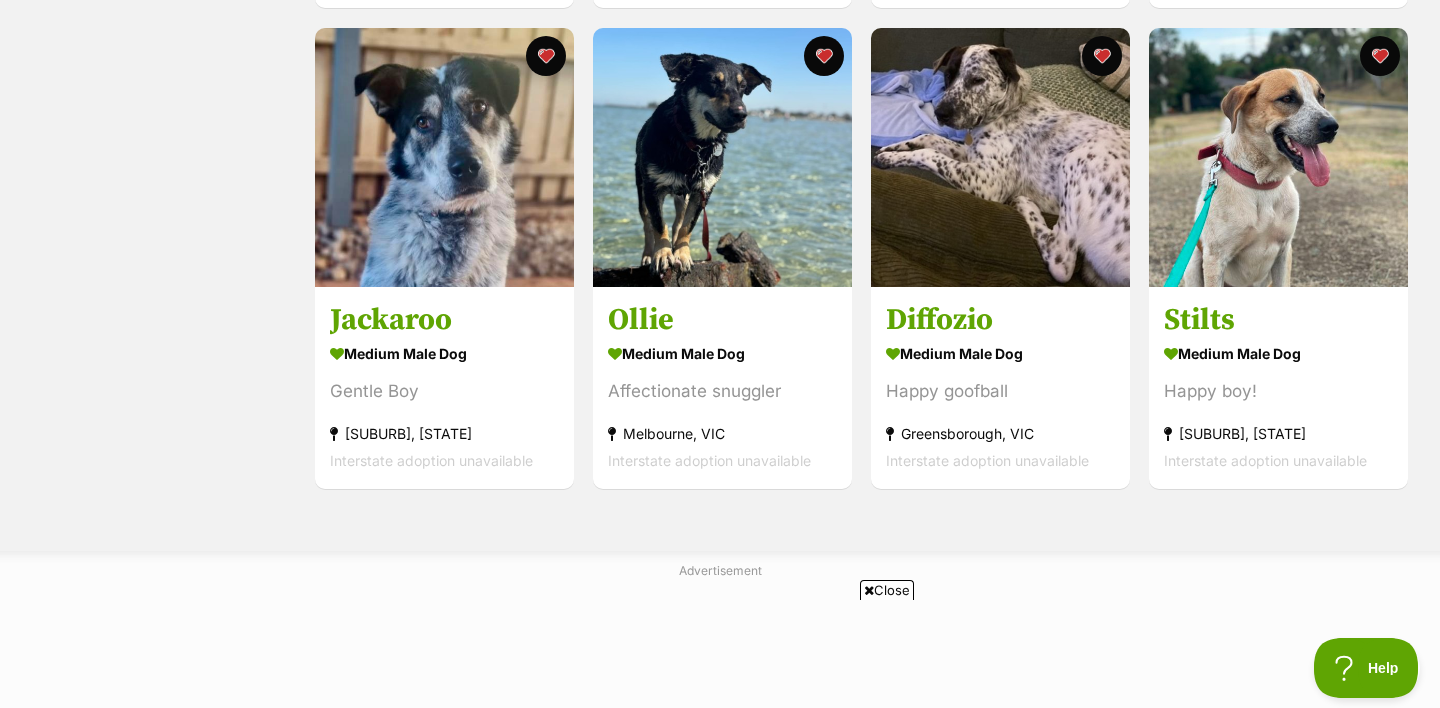 scroll, scrollTop: 885, scrollLeft: 0, axis: vertical 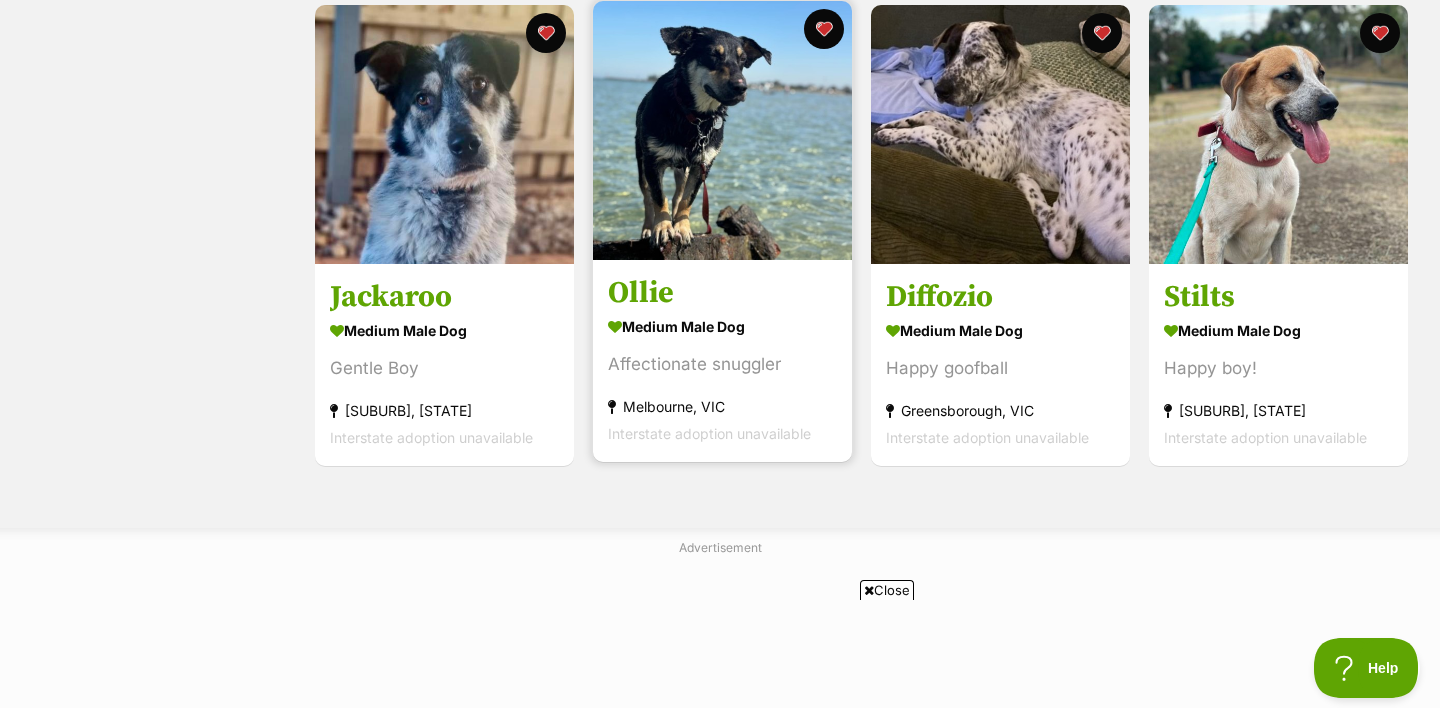 click at bounding box center (722, 130) 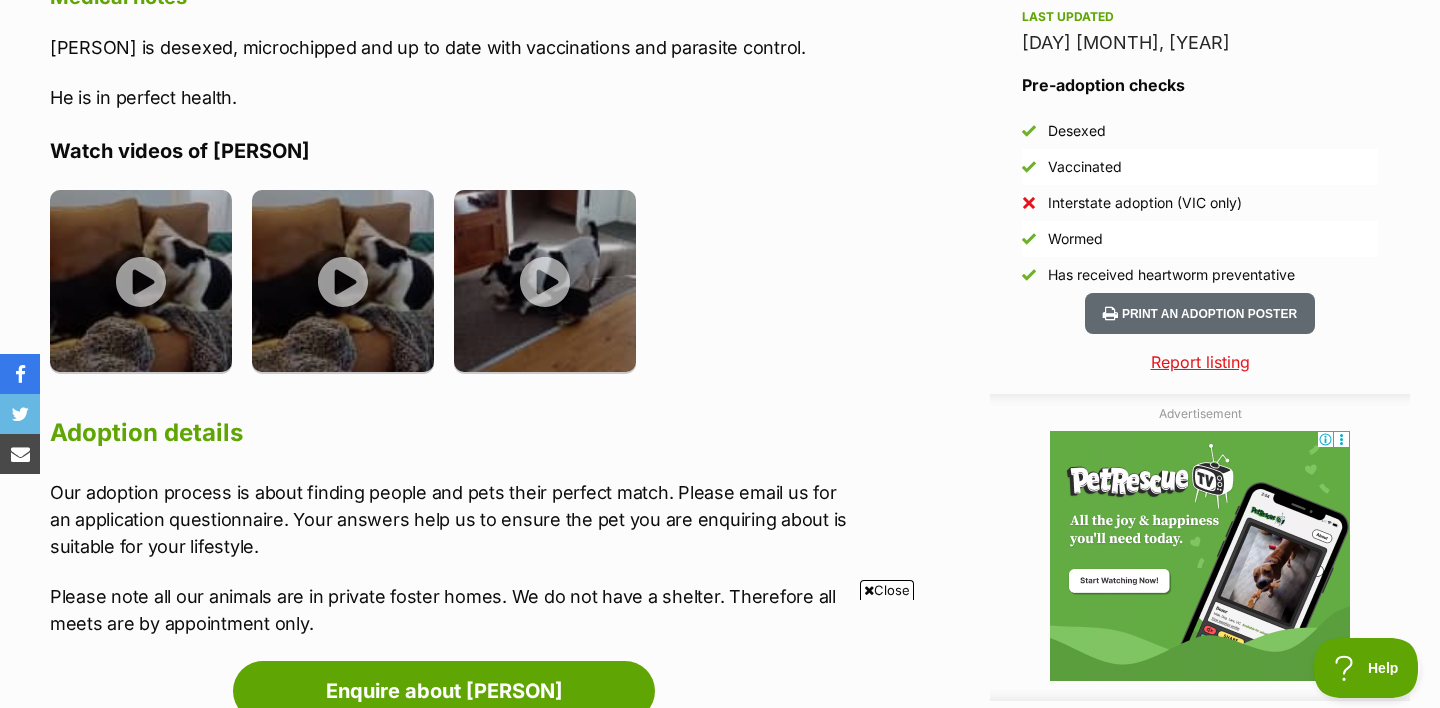 scroll, scrollTop: 1792, scrollLeft: 0, axis: vertical 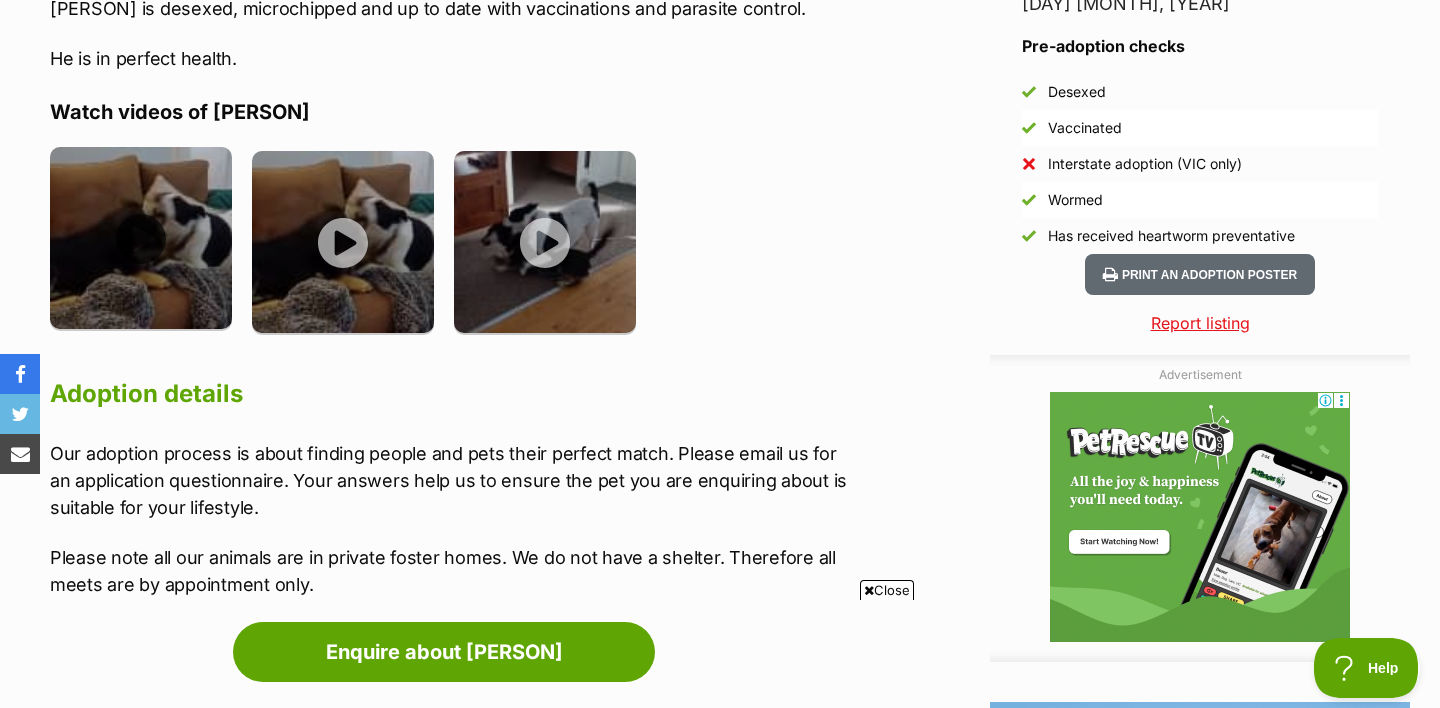 click at bounding box center [141, 238] 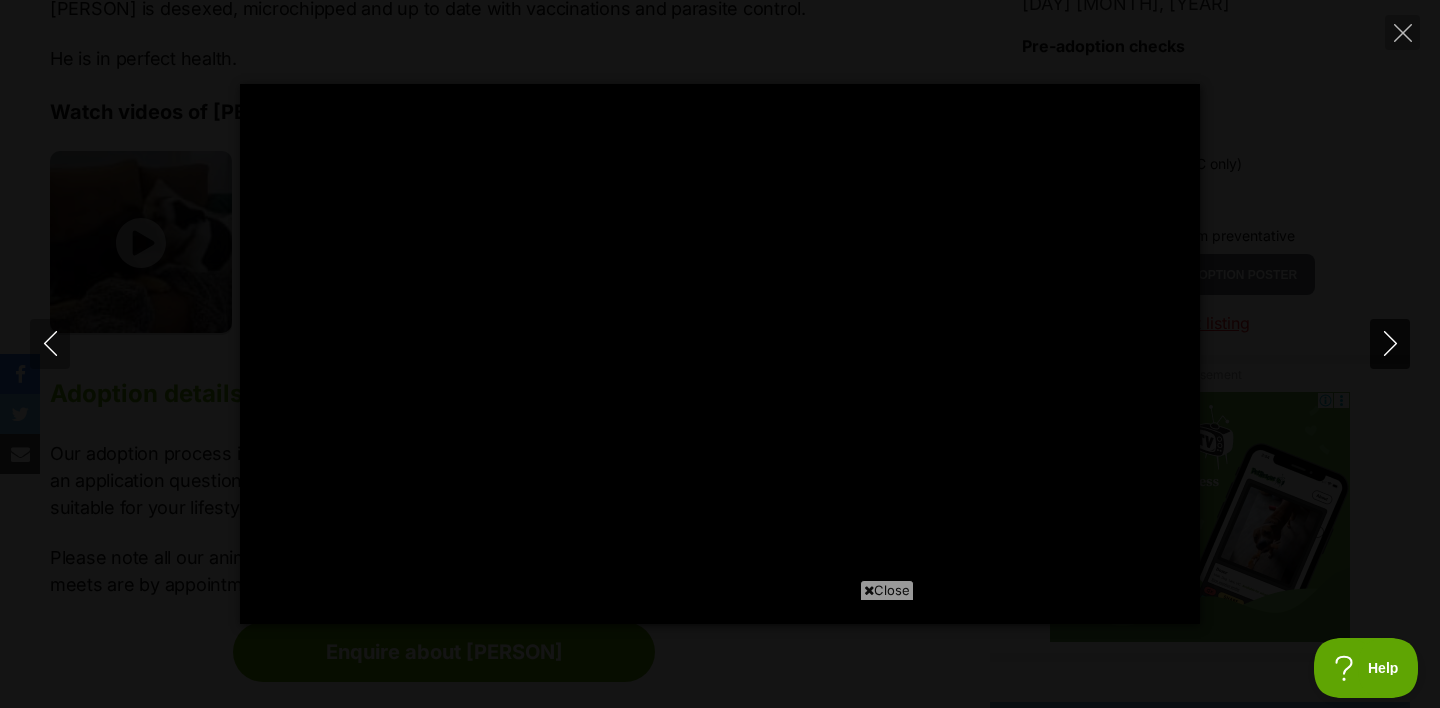 type on "[NUMBER]" 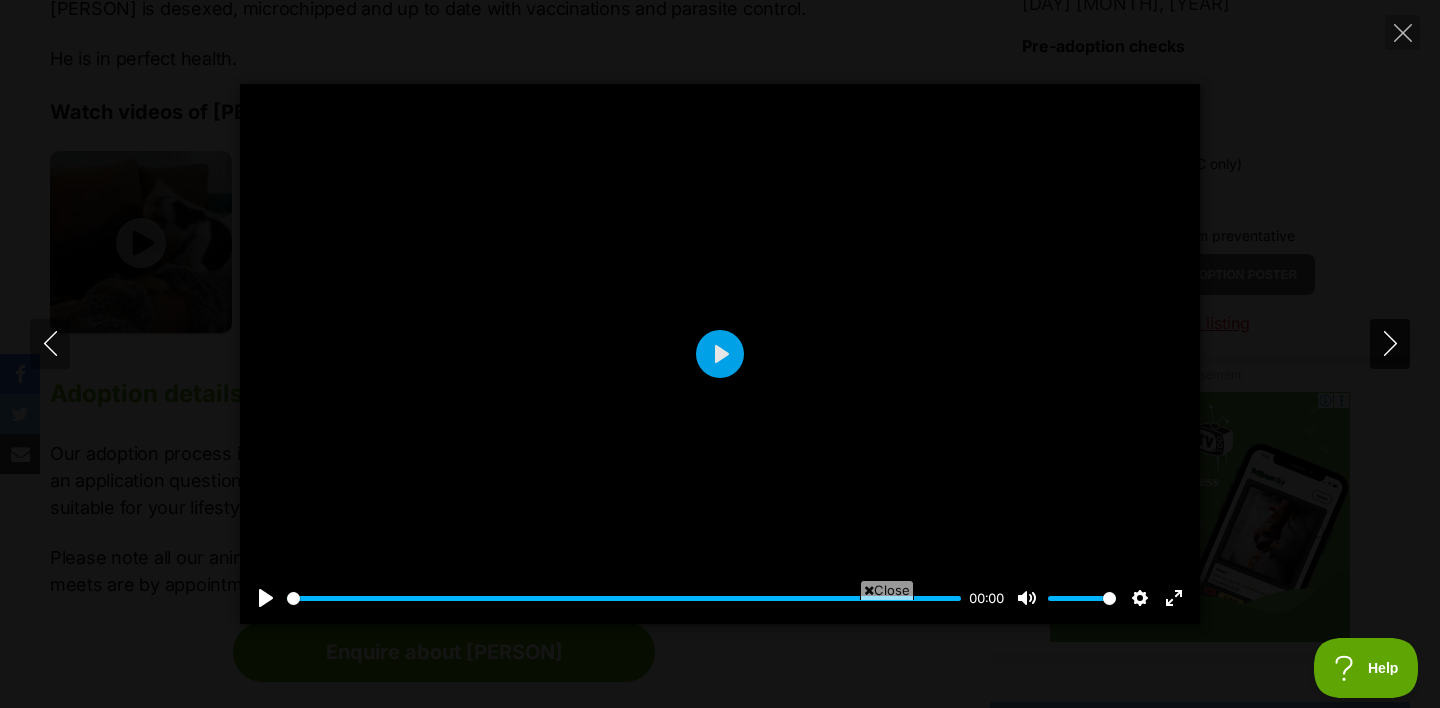 click 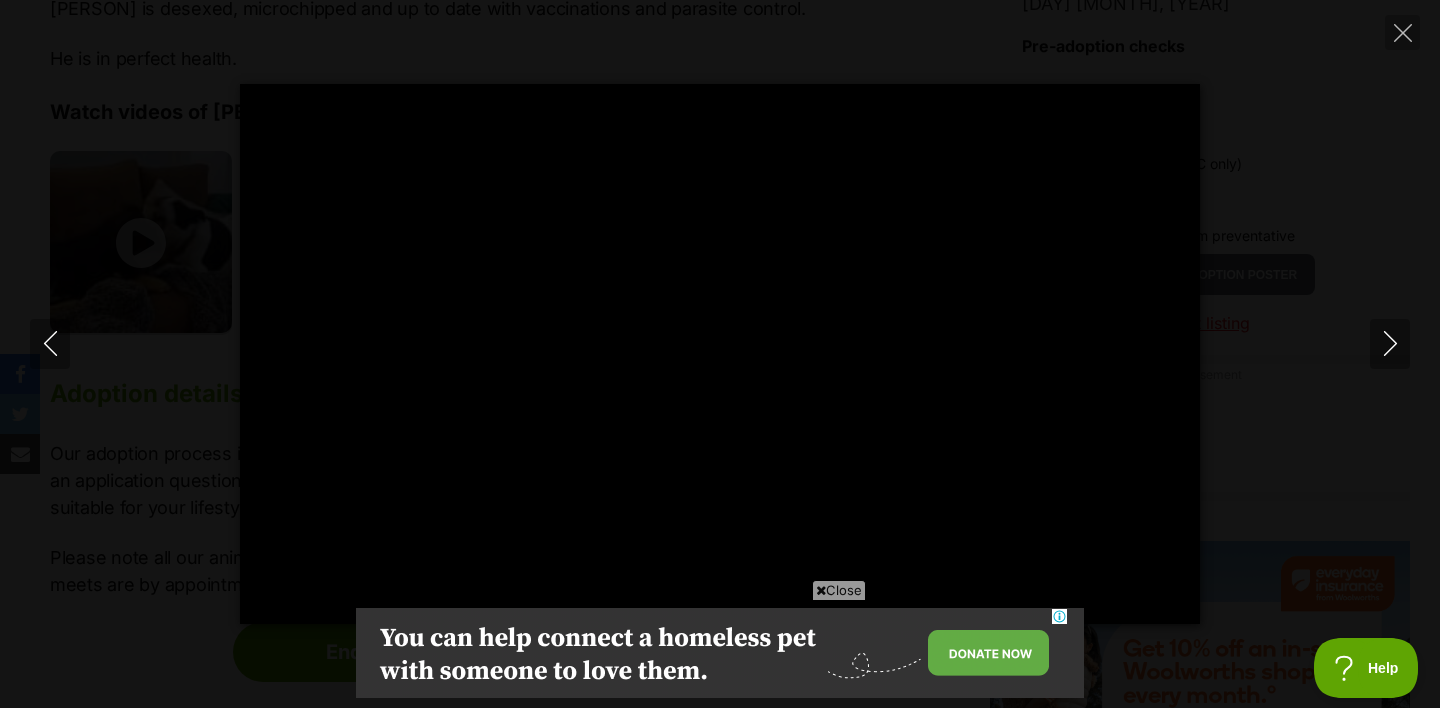 scroll, scrollTop: 0, scrollLeft: 0, axis: both 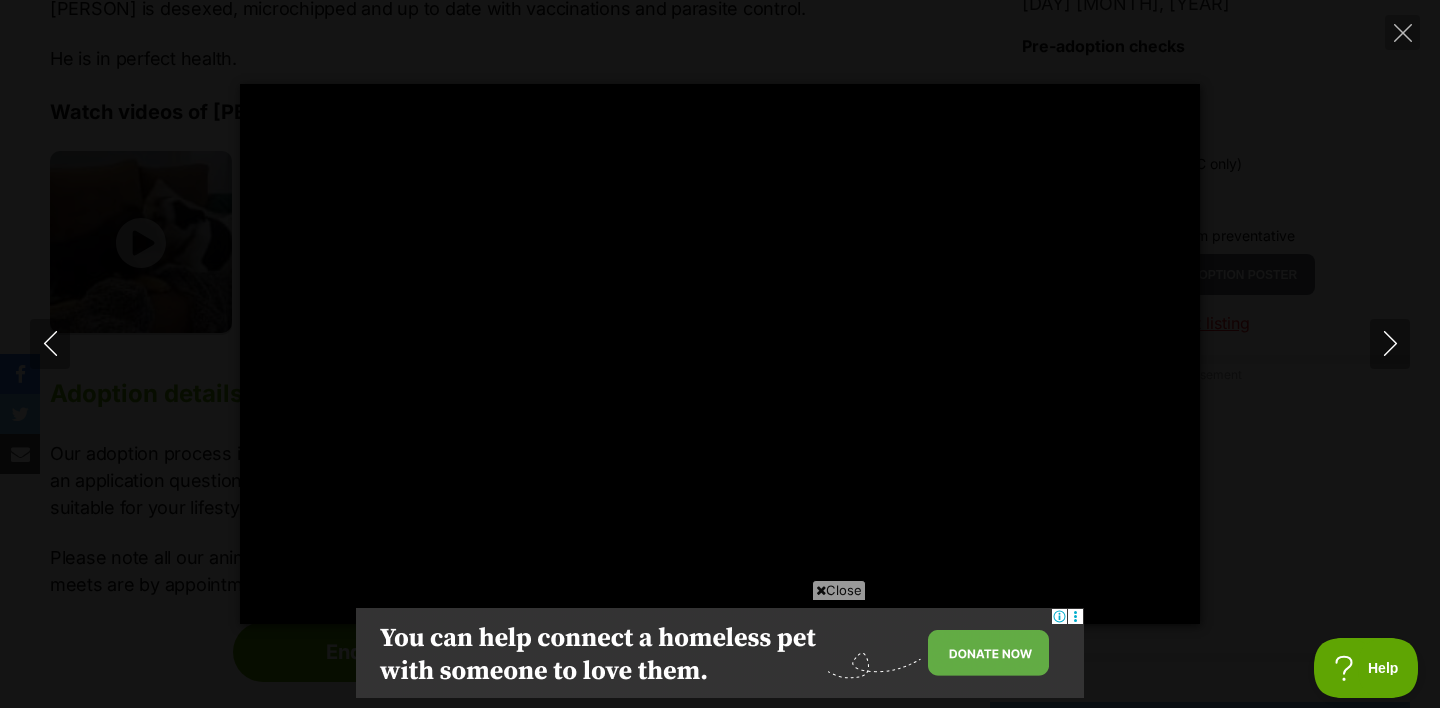 type on "[NUMBER]" 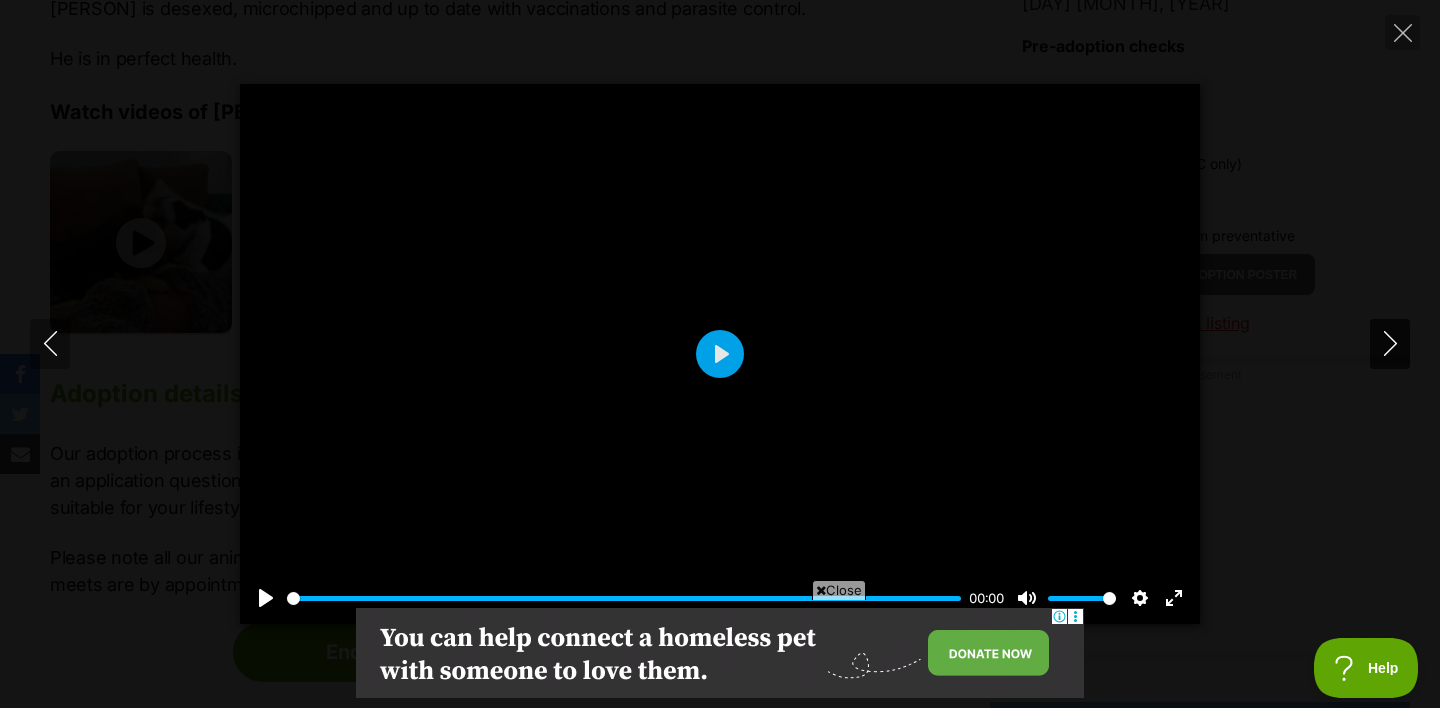 click at bounding box center [1390, 344] 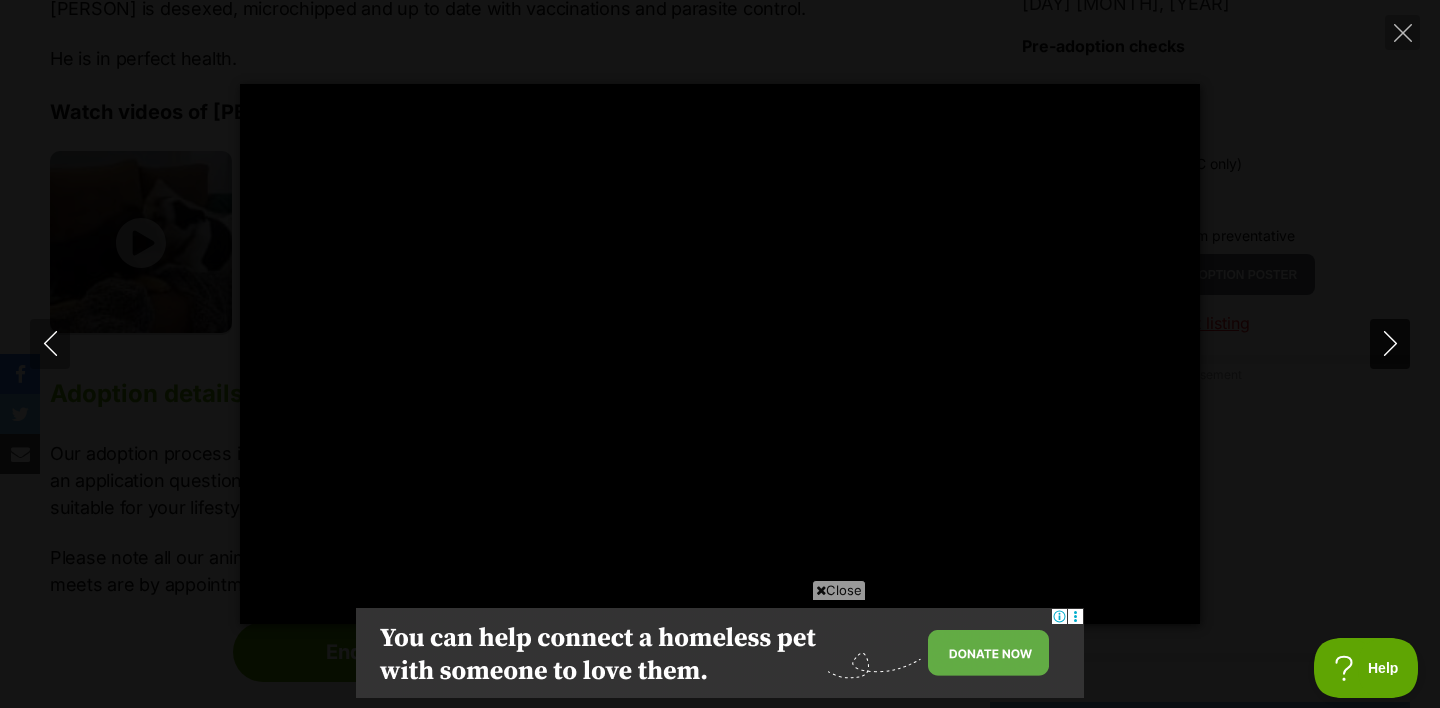 type on "[NUMBER]" 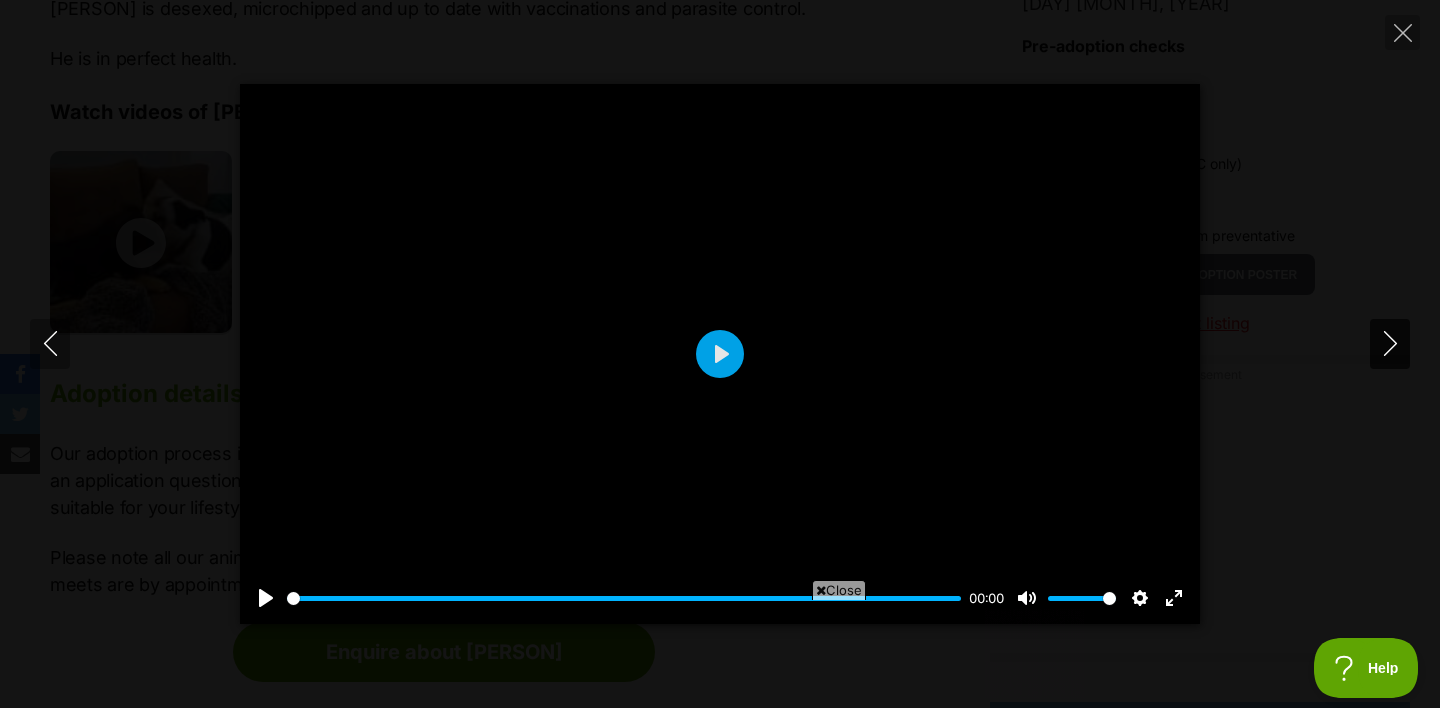 scroll, scrollTop: 0, scrollLeft: 0, axis: both 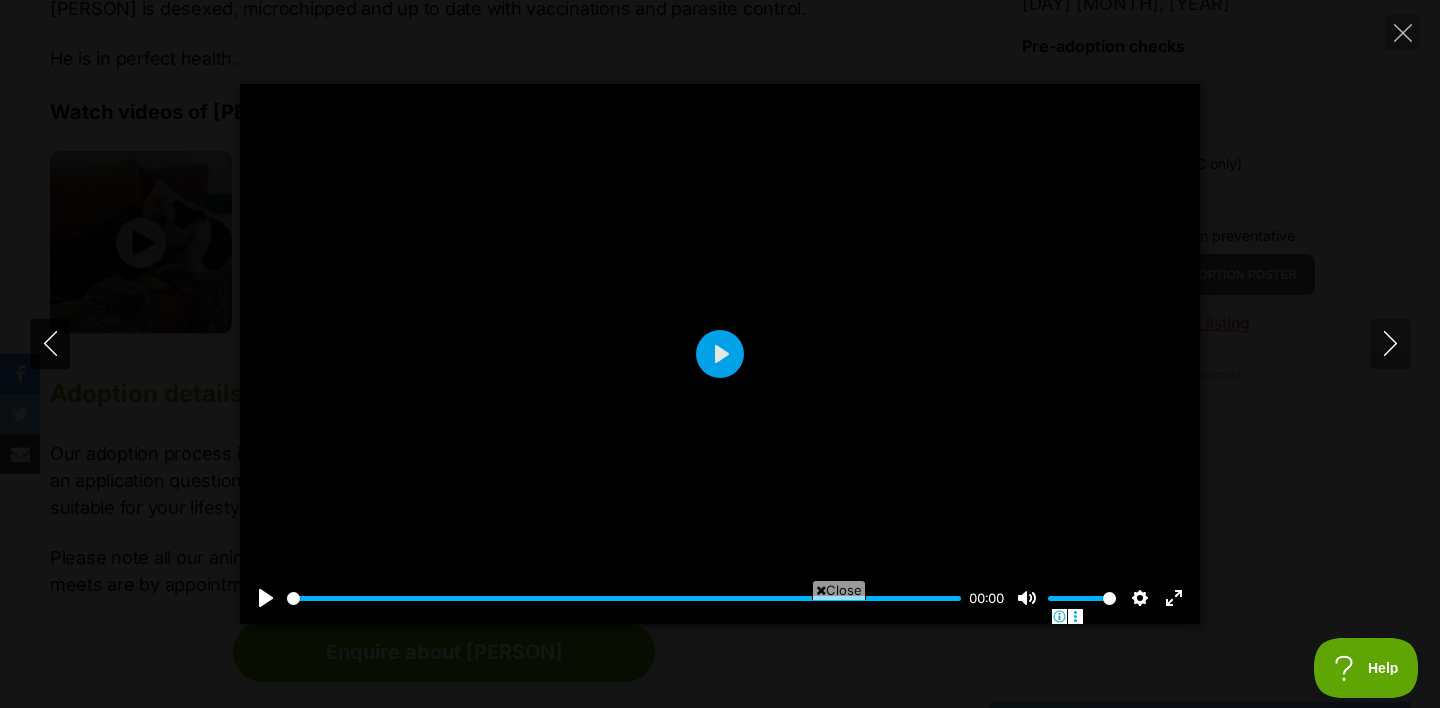 click at bounding box center (50, 344) 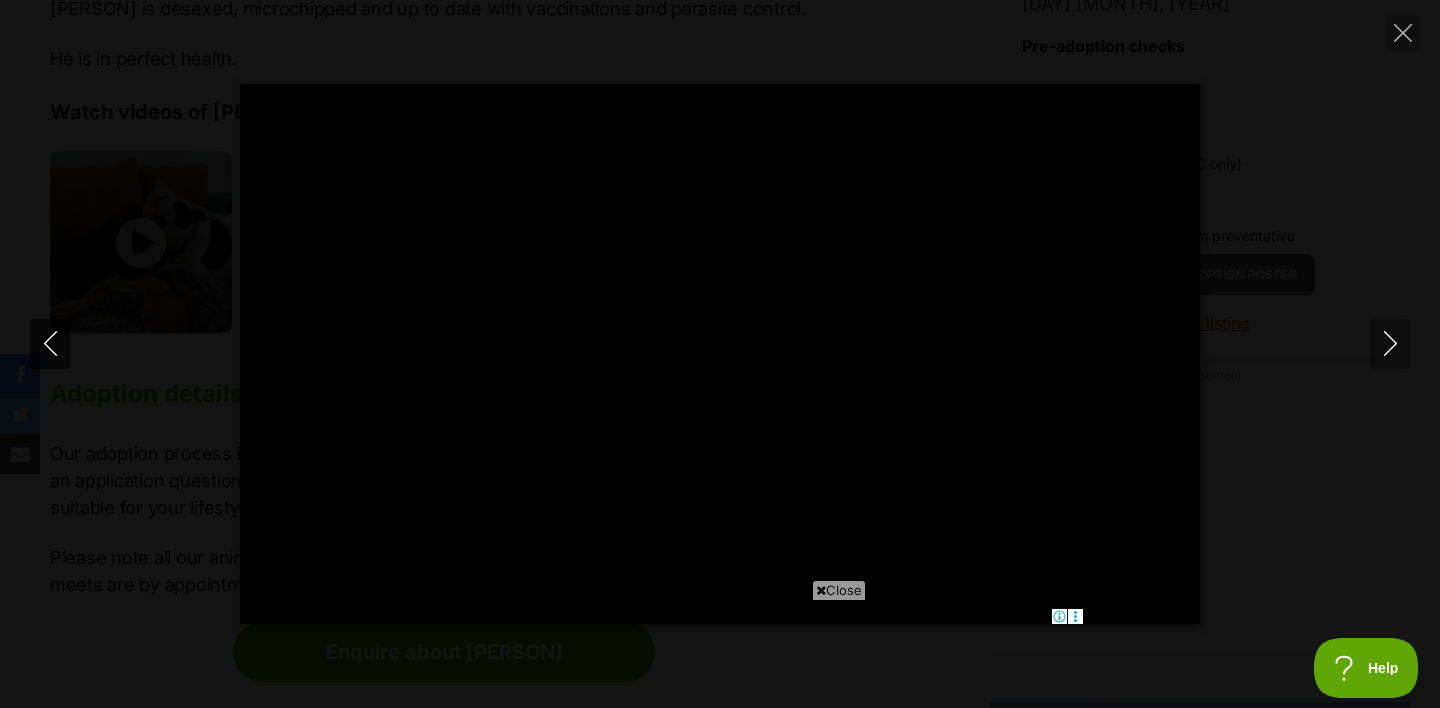 click at bounding box center [50, 344] 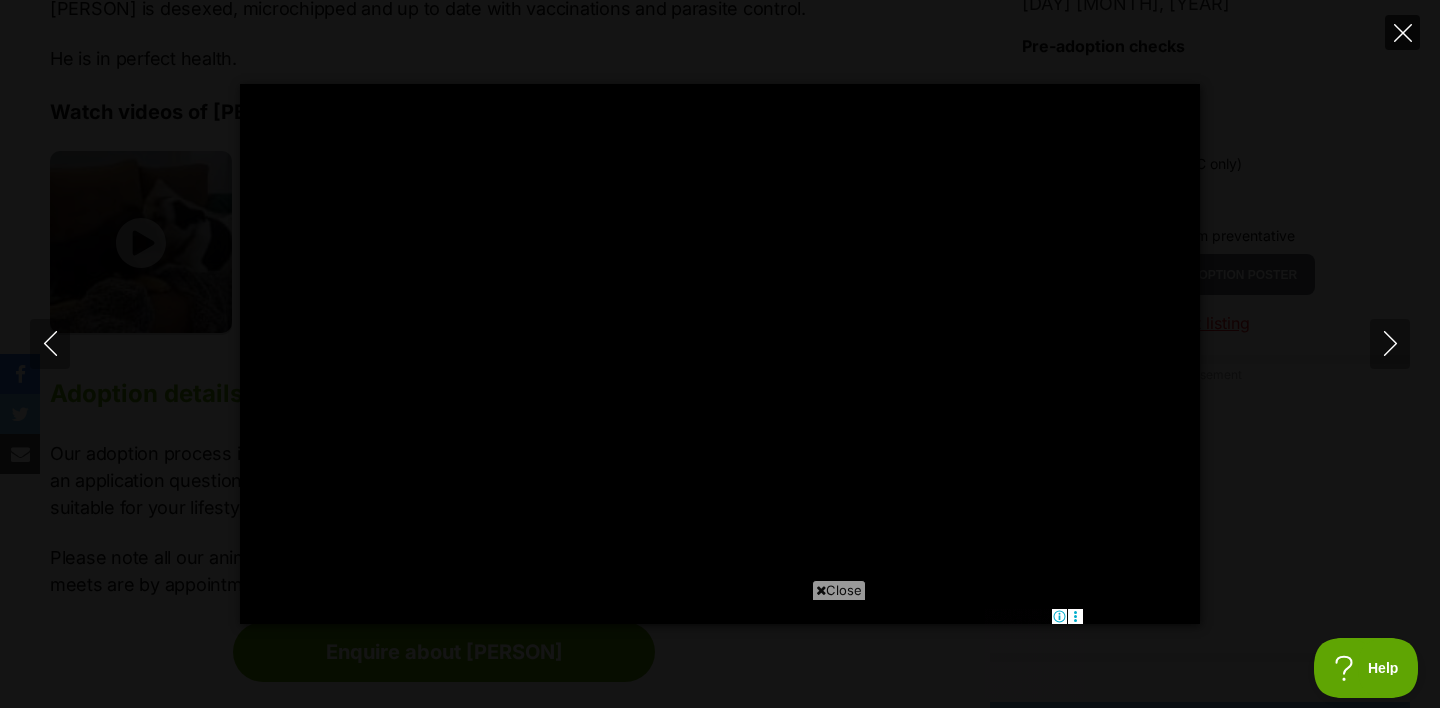 click 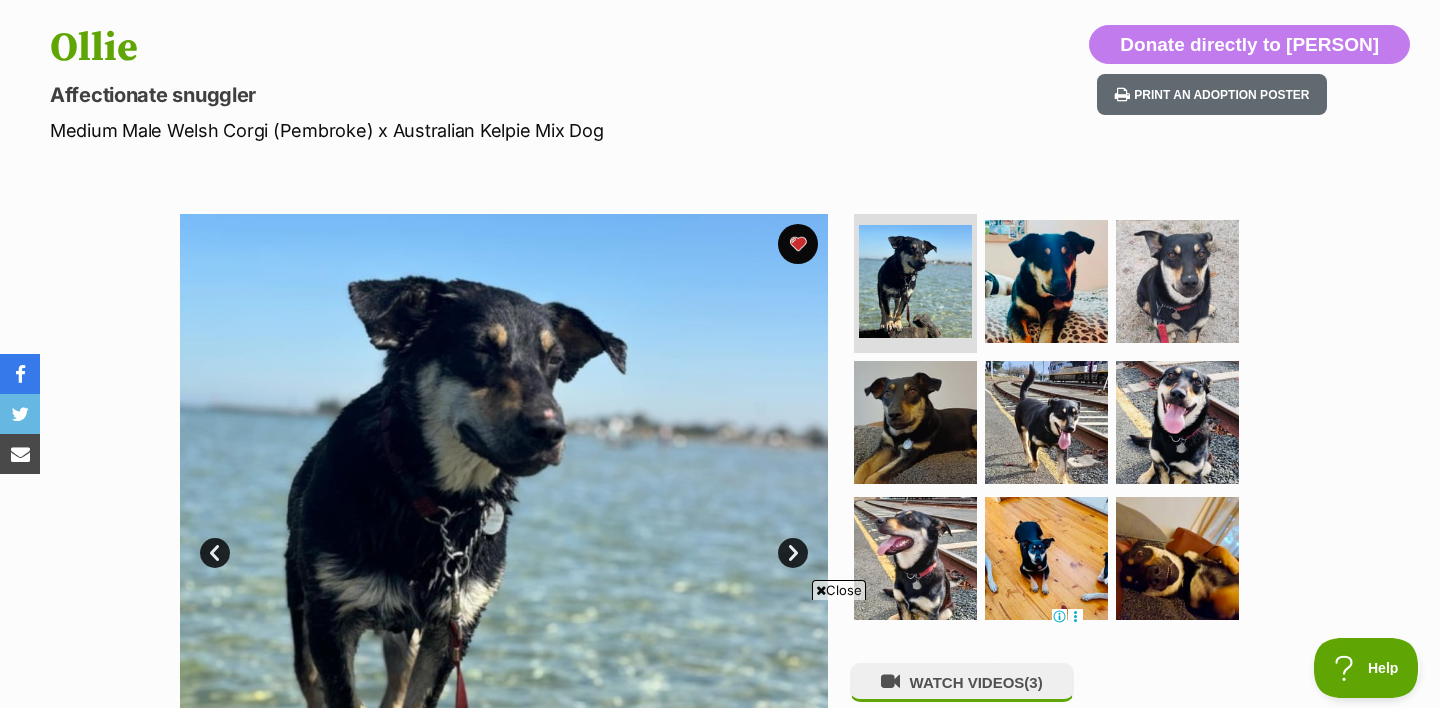 scroll, scrollTop: 0, scrollLeft: 0, axis: both 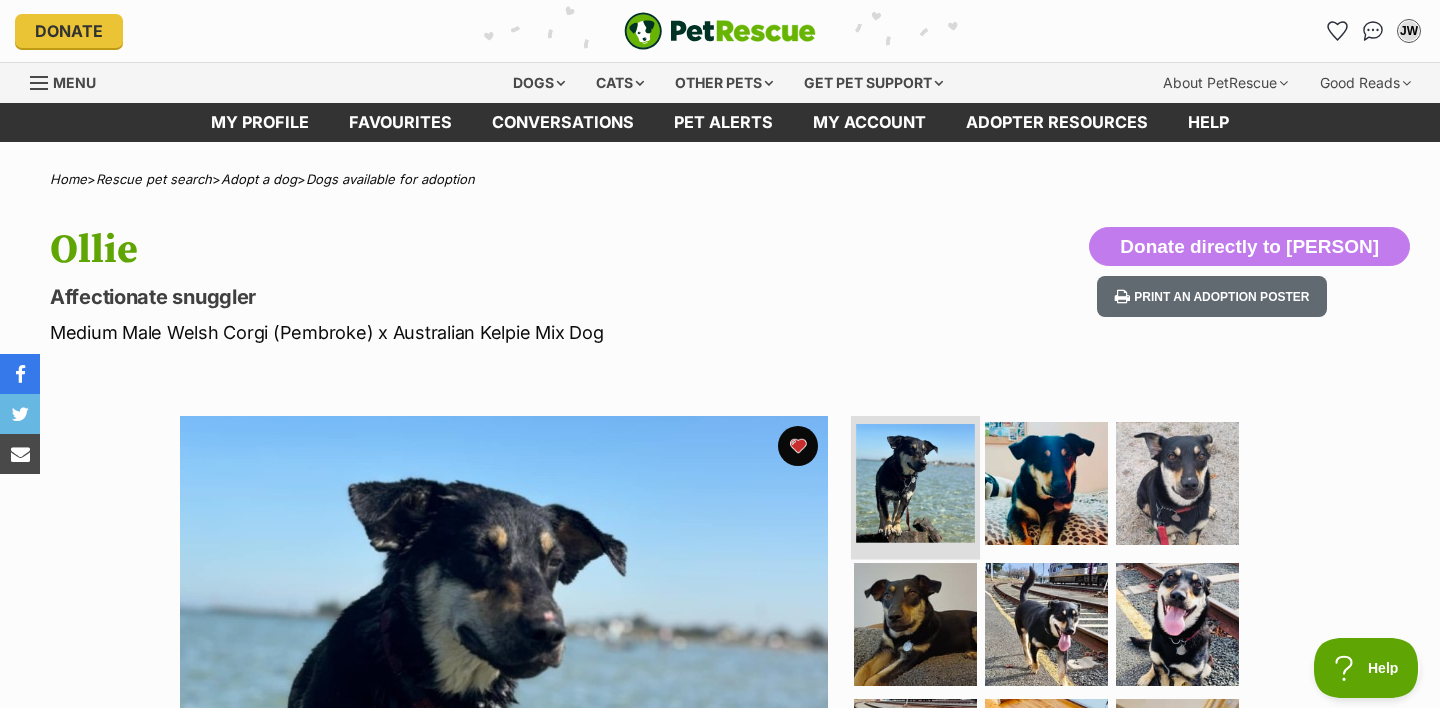 click at bounding box center (915, 483) 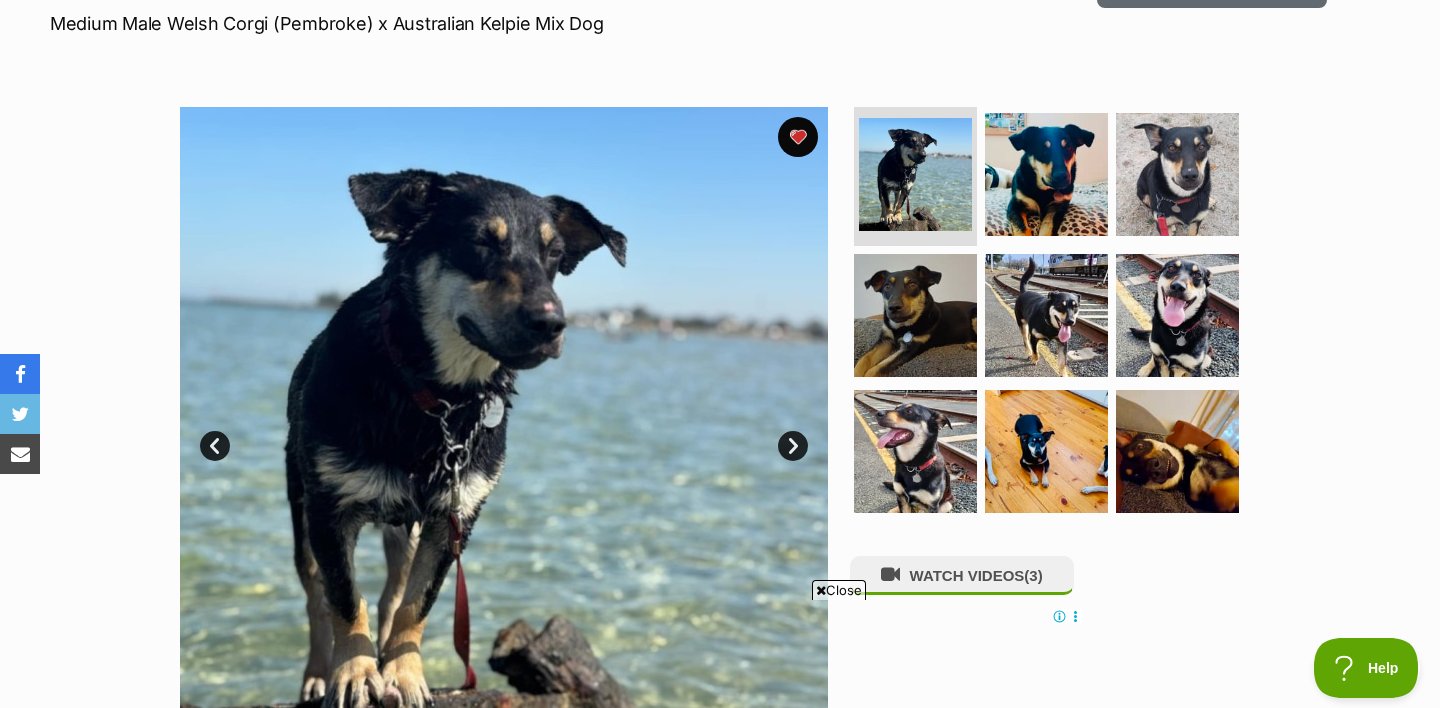 scroll, scrollTop: 305, scrollLeft: 0, axis: vertical 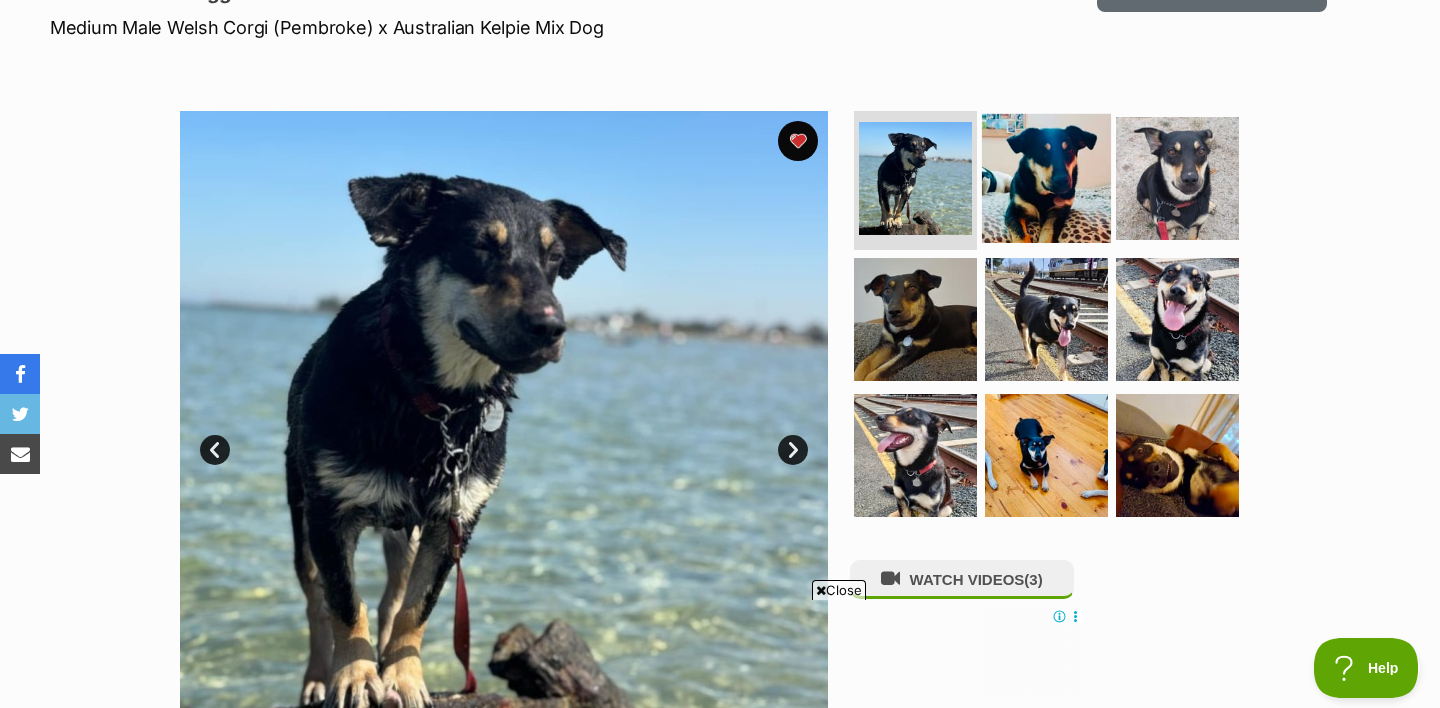 click at bounding box center (1046, 177) 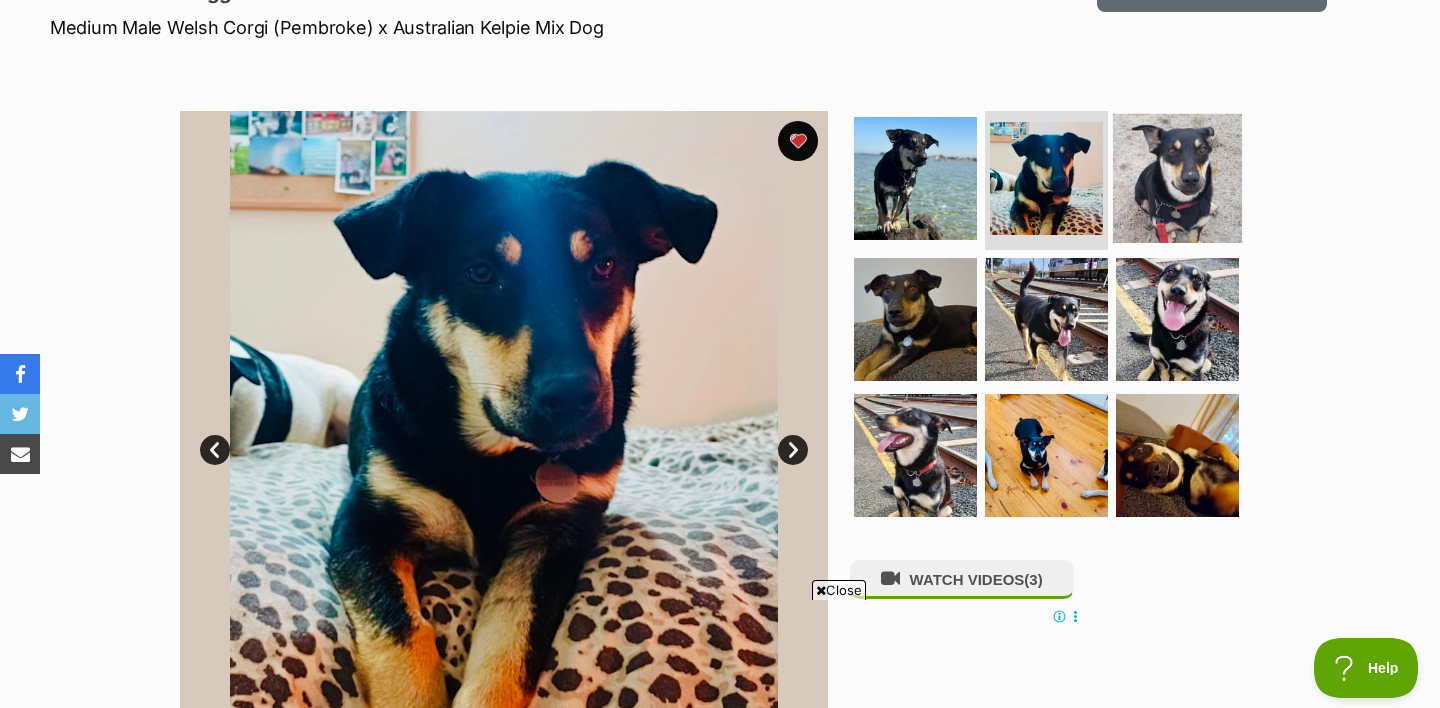 click at bounding box center [1177, 177] 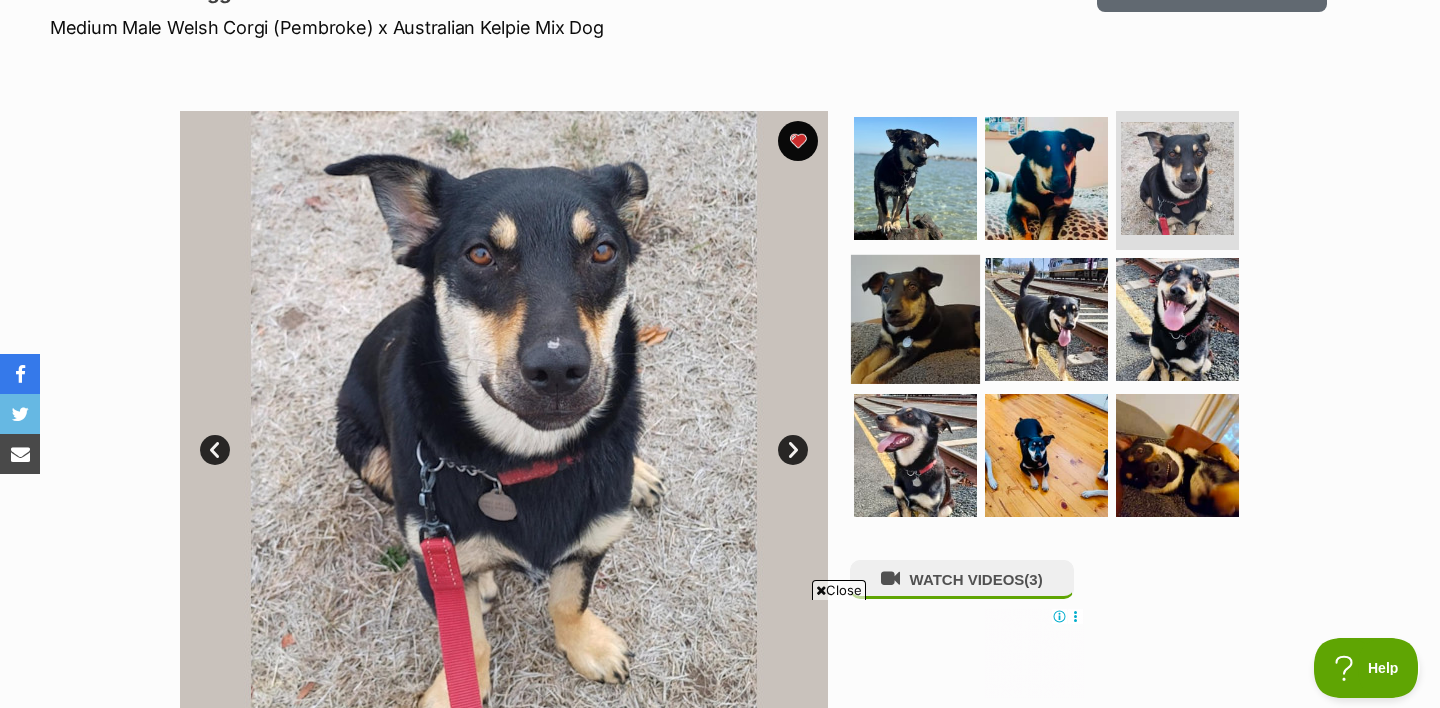 click at bounding box center [915, 319] 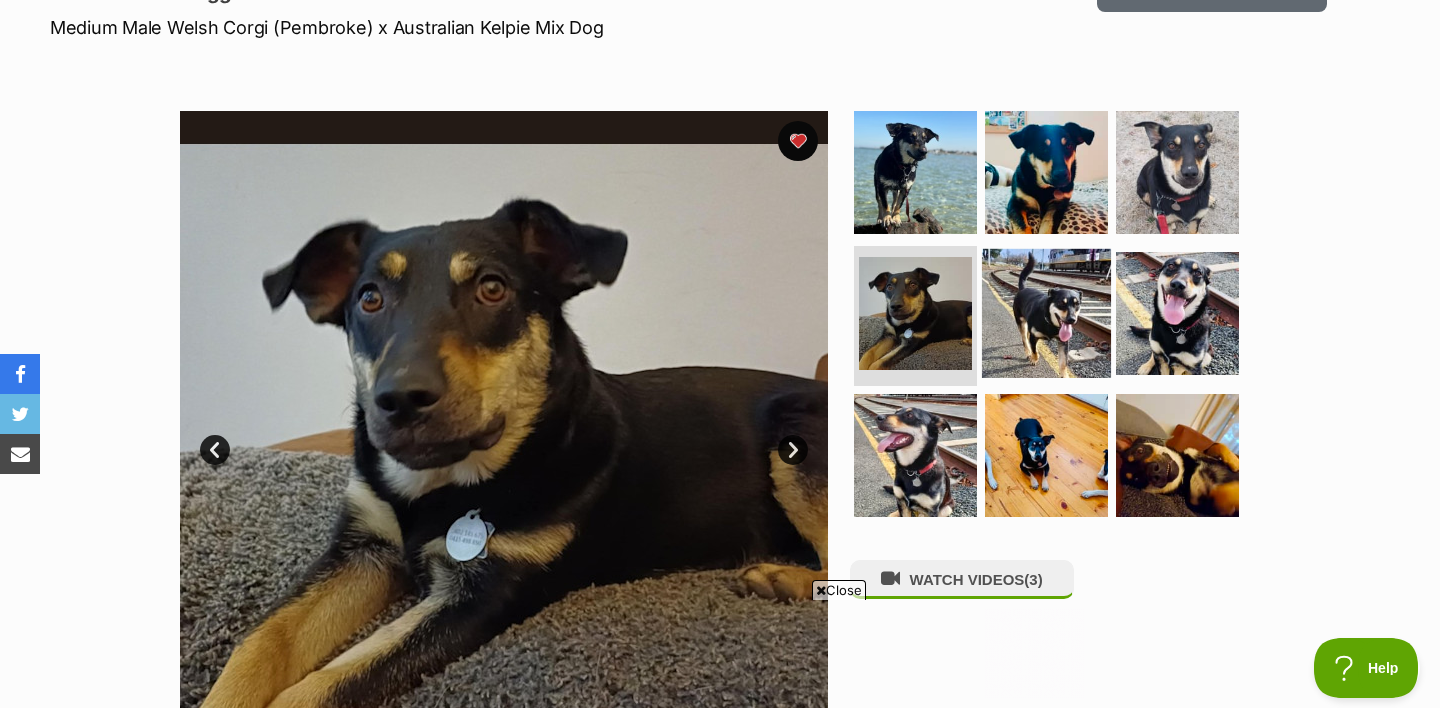 click at bounding box center [1046, 313] 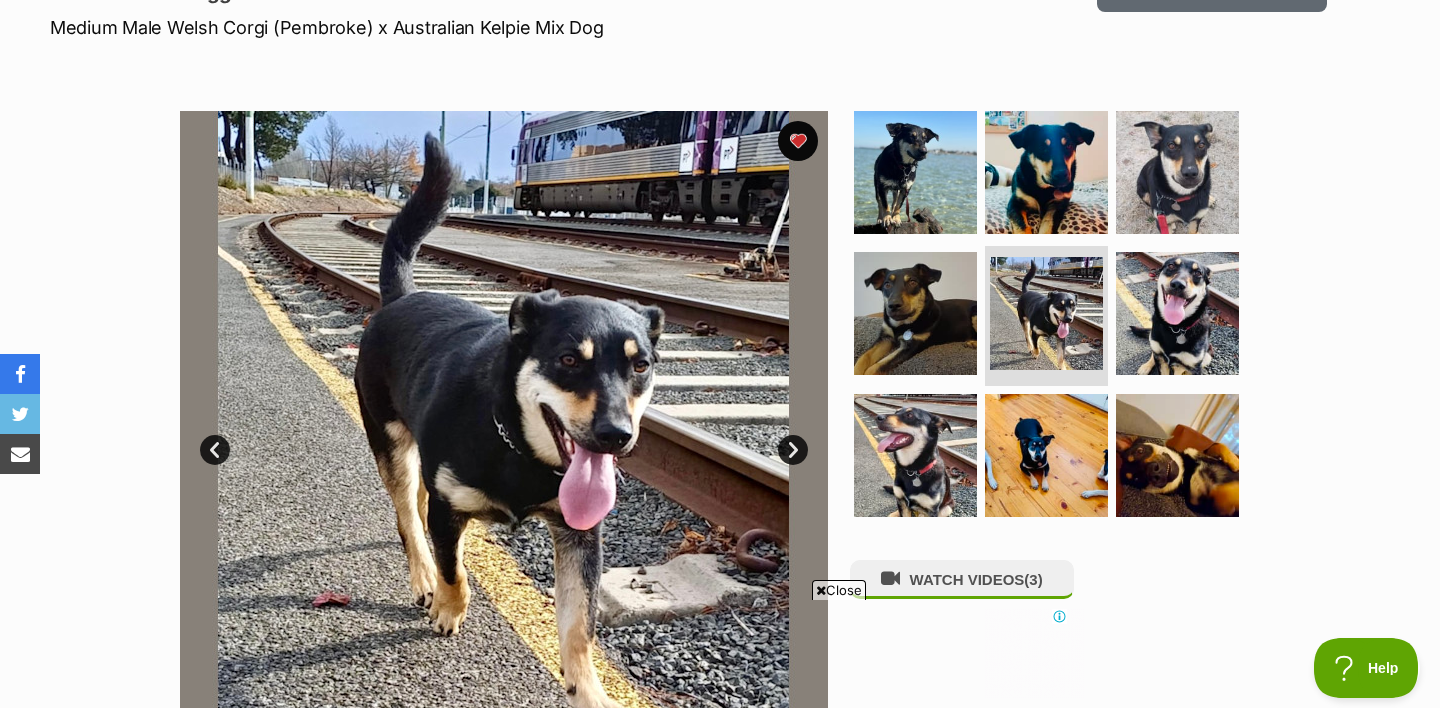 scroll, scrollTop: 0, scrollLeft: 0, axis: both 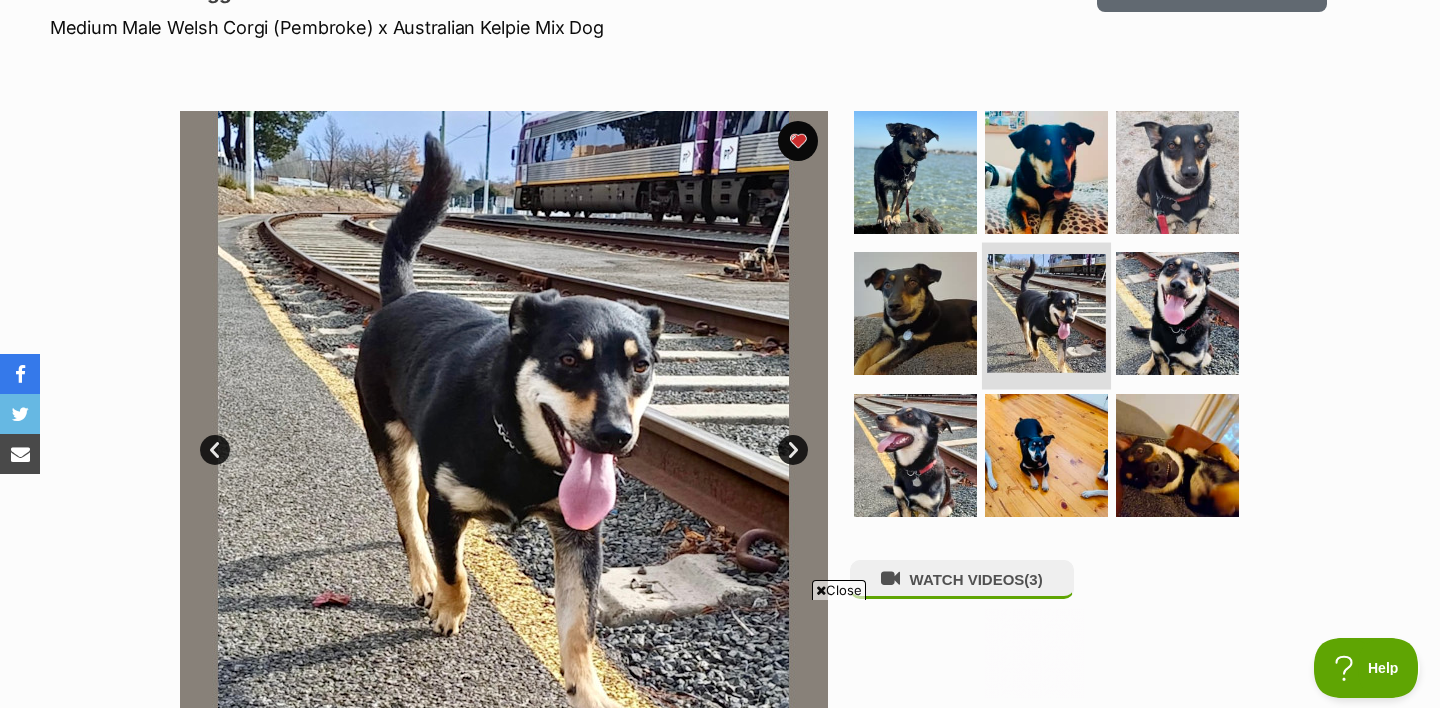 click at bounding box center [1046, 313] 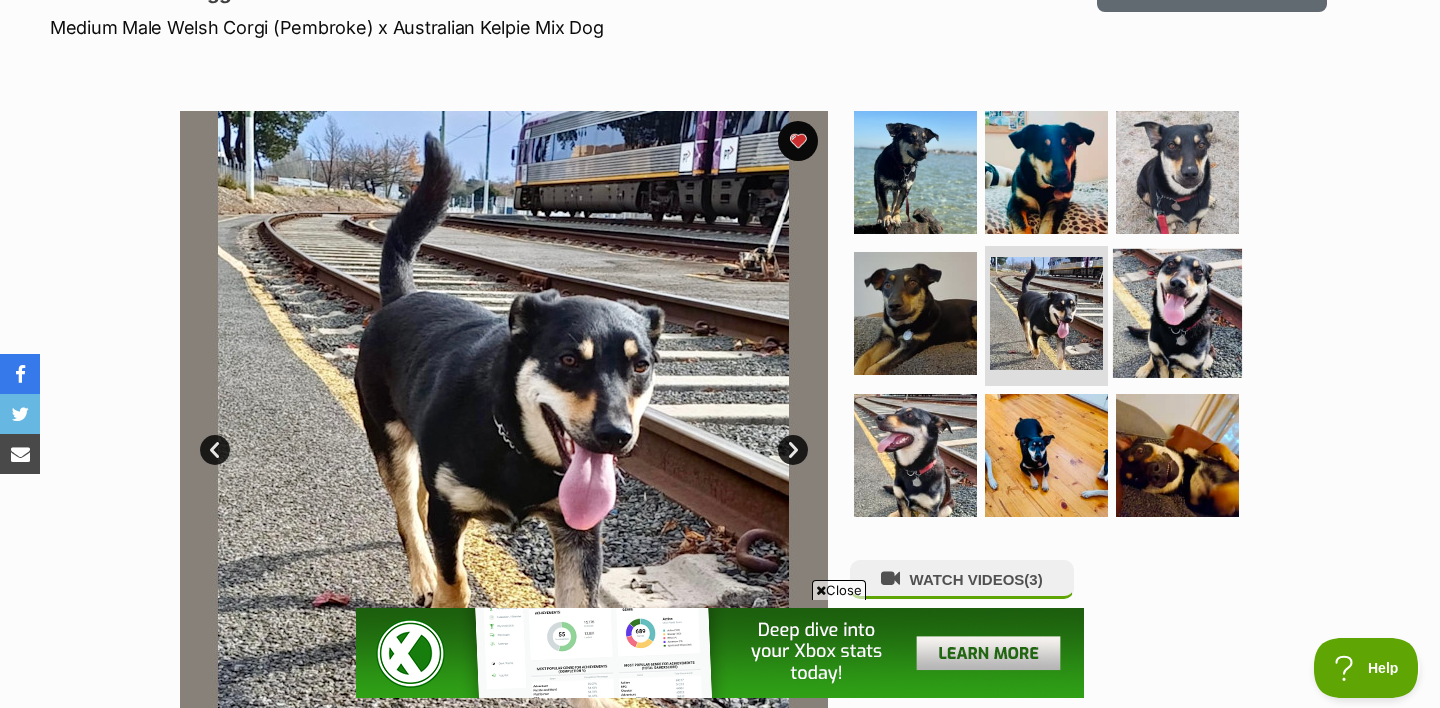 scroll, scrollTop: 0, scrollLeft: 0, axis: both 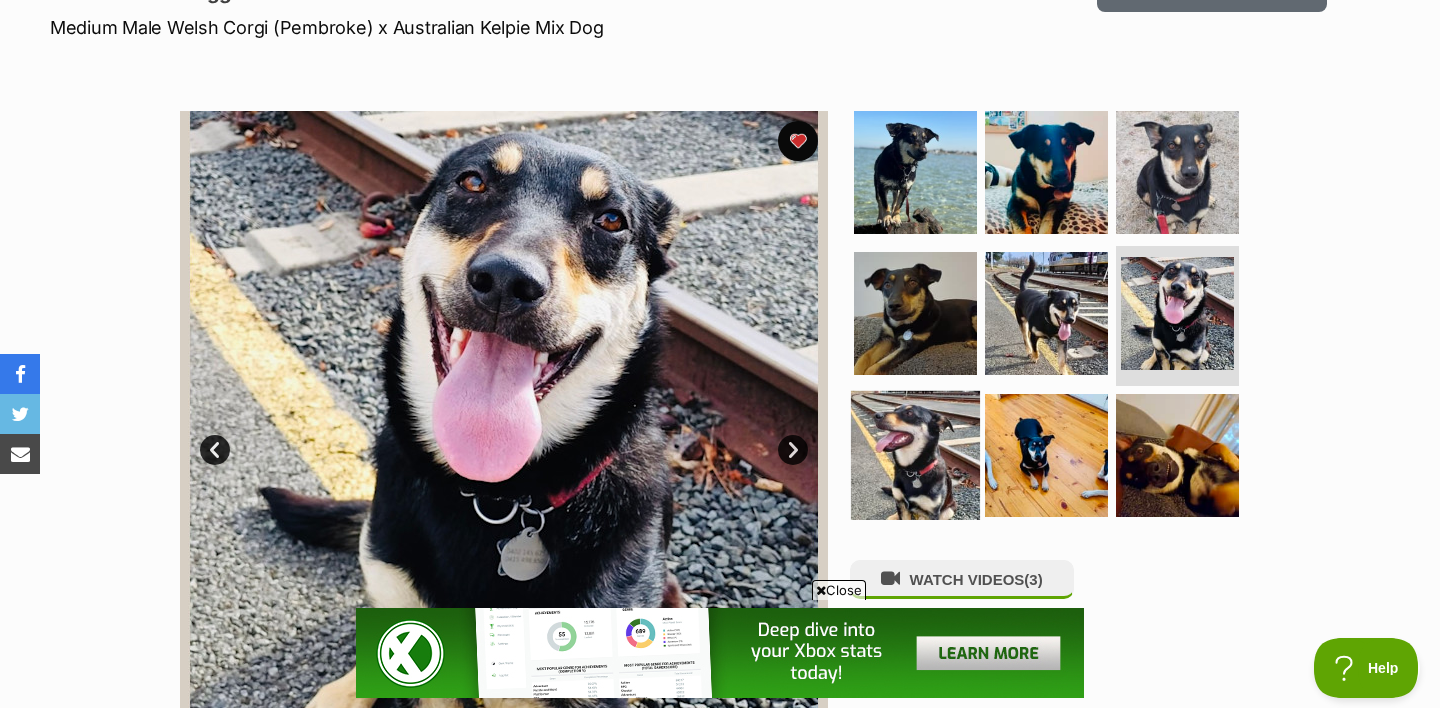 click at bounding box center (915, 455) 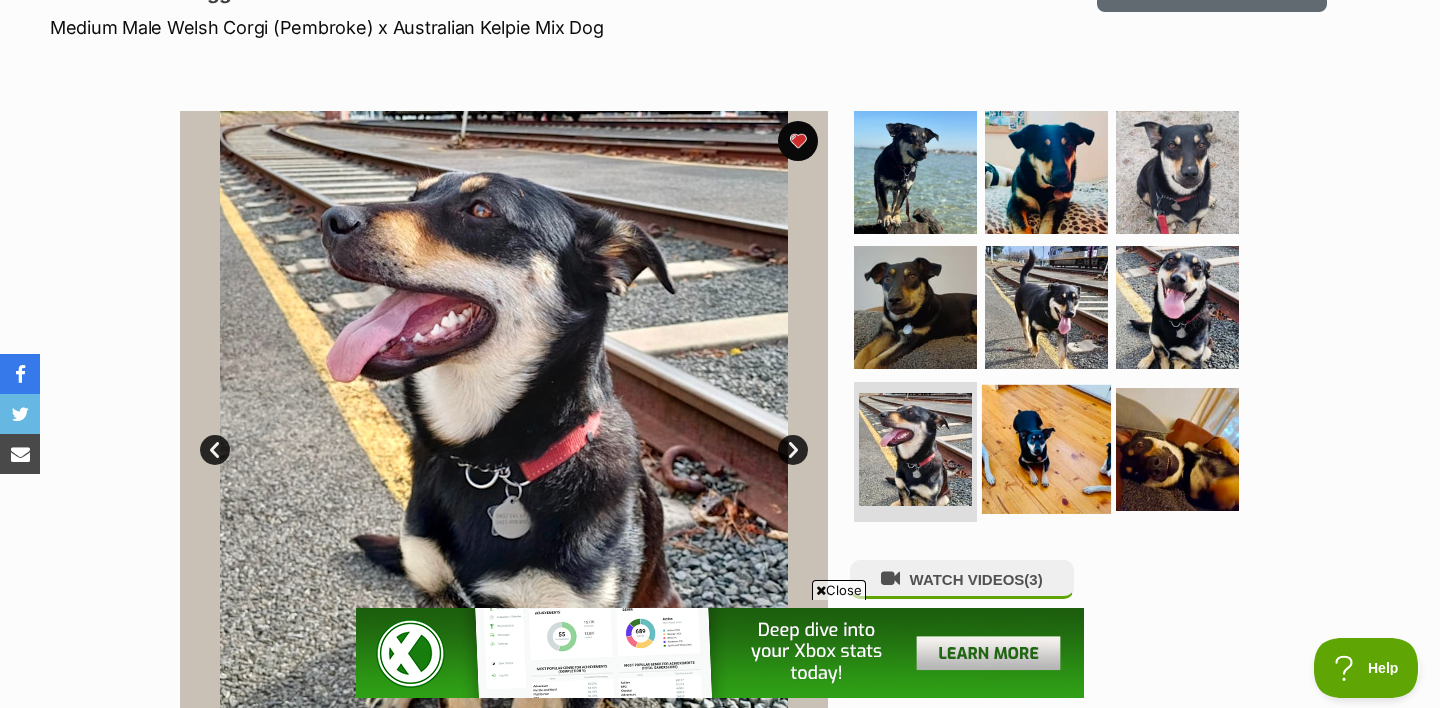 click at bounding box center (1046, 449) 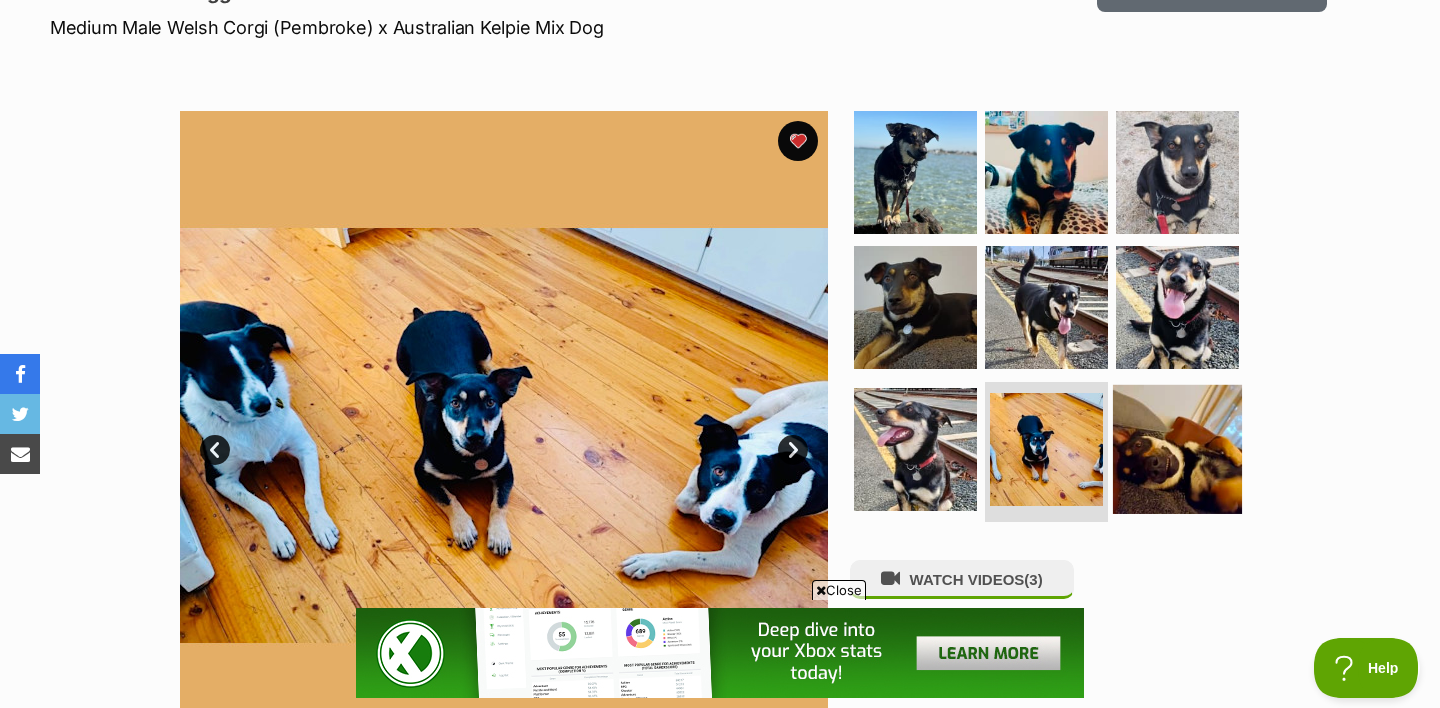 click at bounding box center (1177, 449) 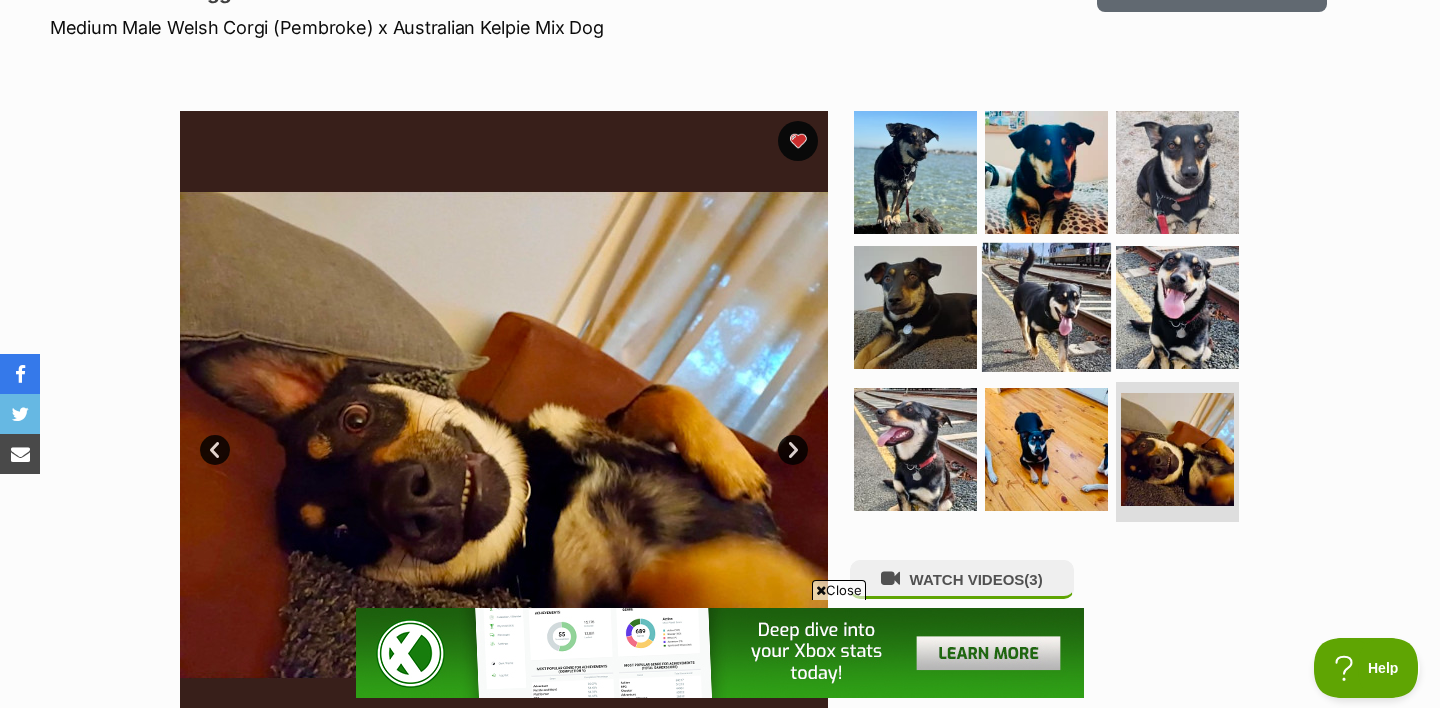 click at bounding box center [1046, 307] 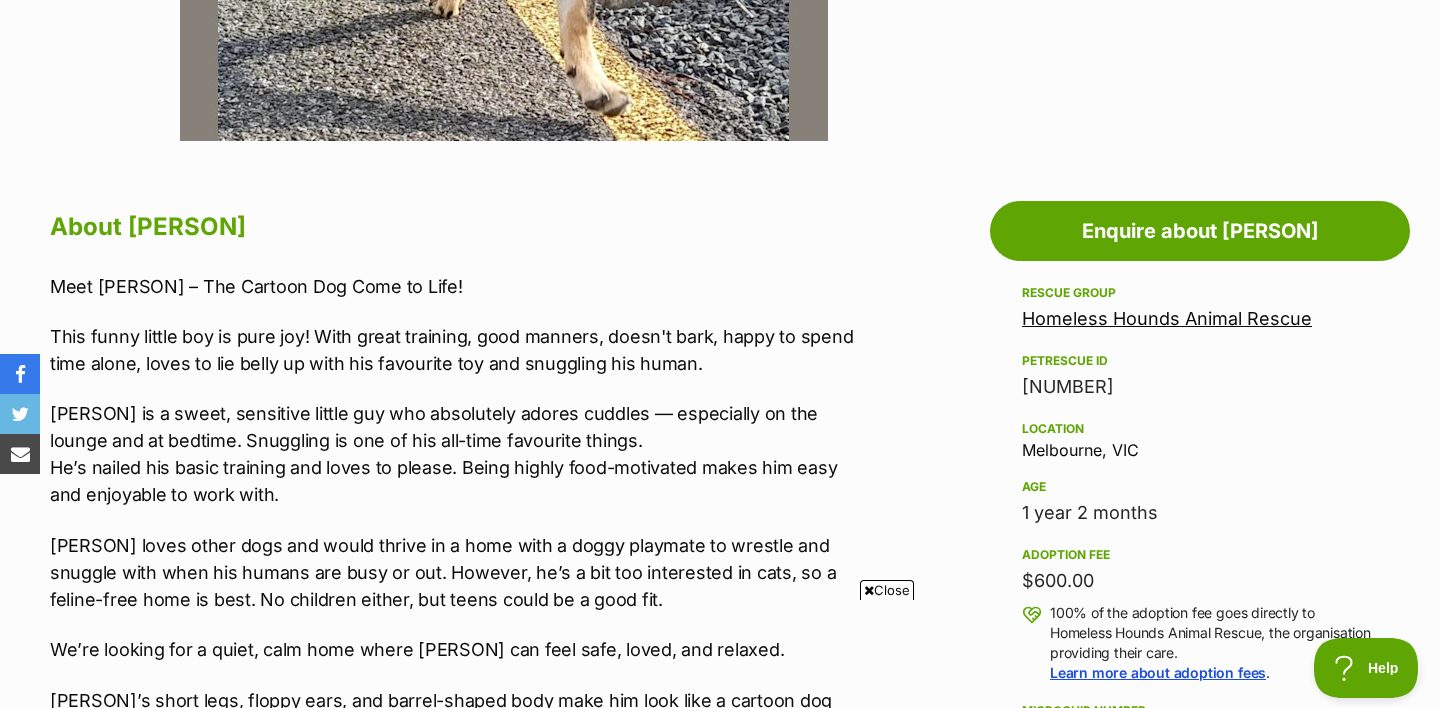 scroll, scrollTop: 0, scrollLeft: 0, axis: both 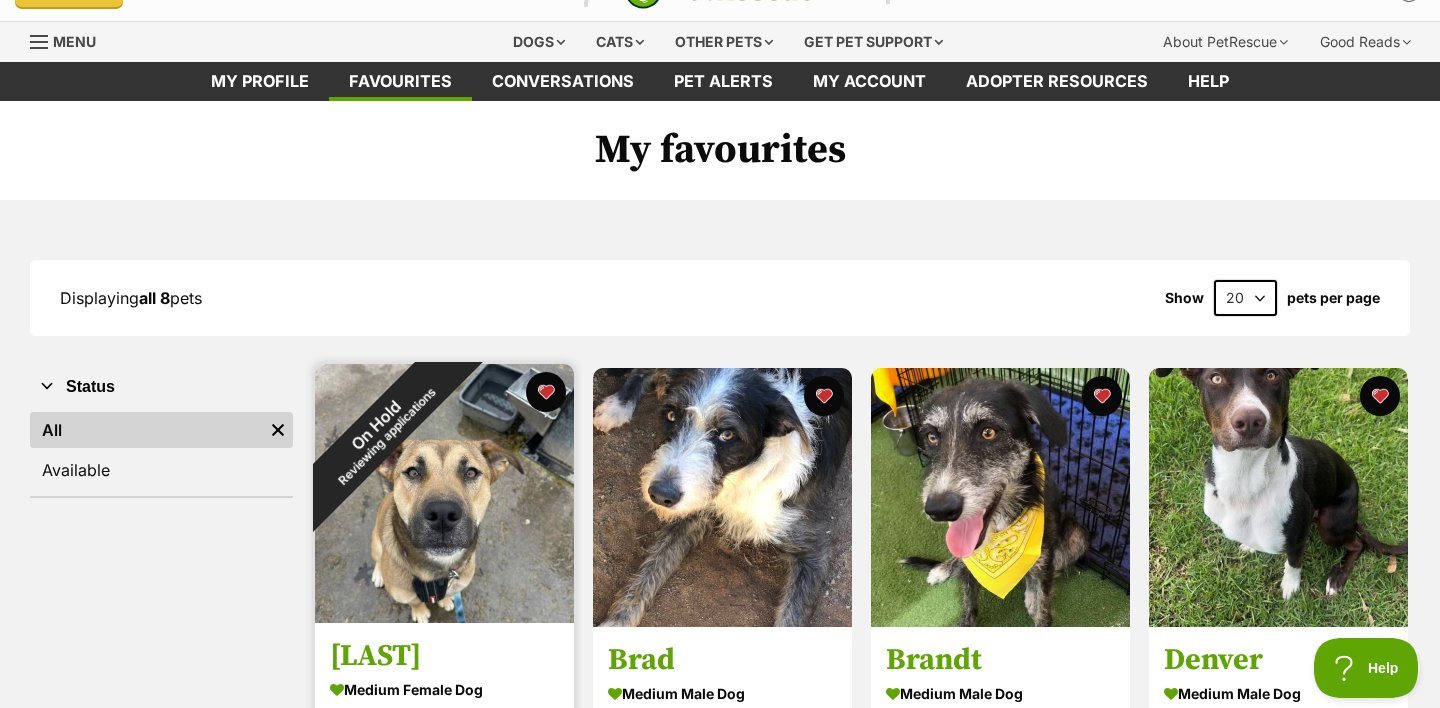 click at bounding box center (444, 493) 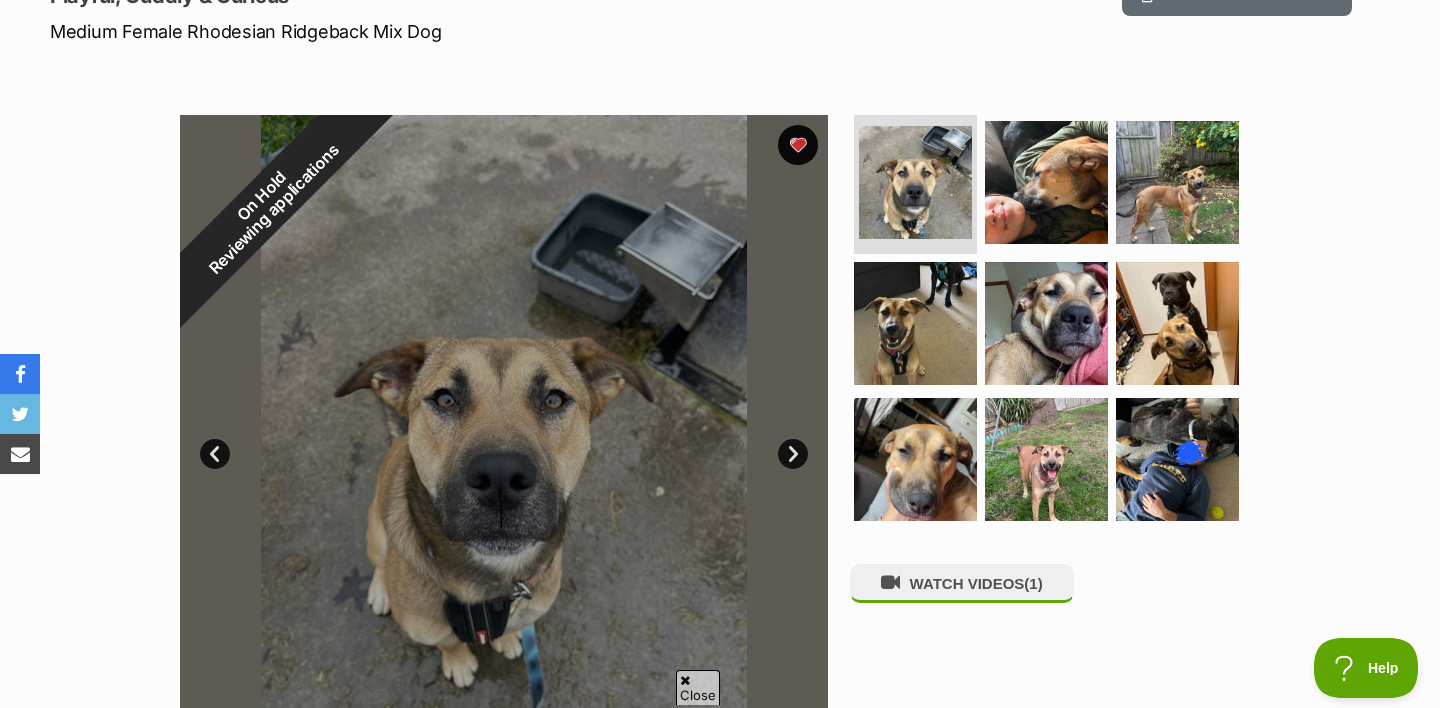 scroll, scrollTop: 0, scrollLeft: 0, axis: both 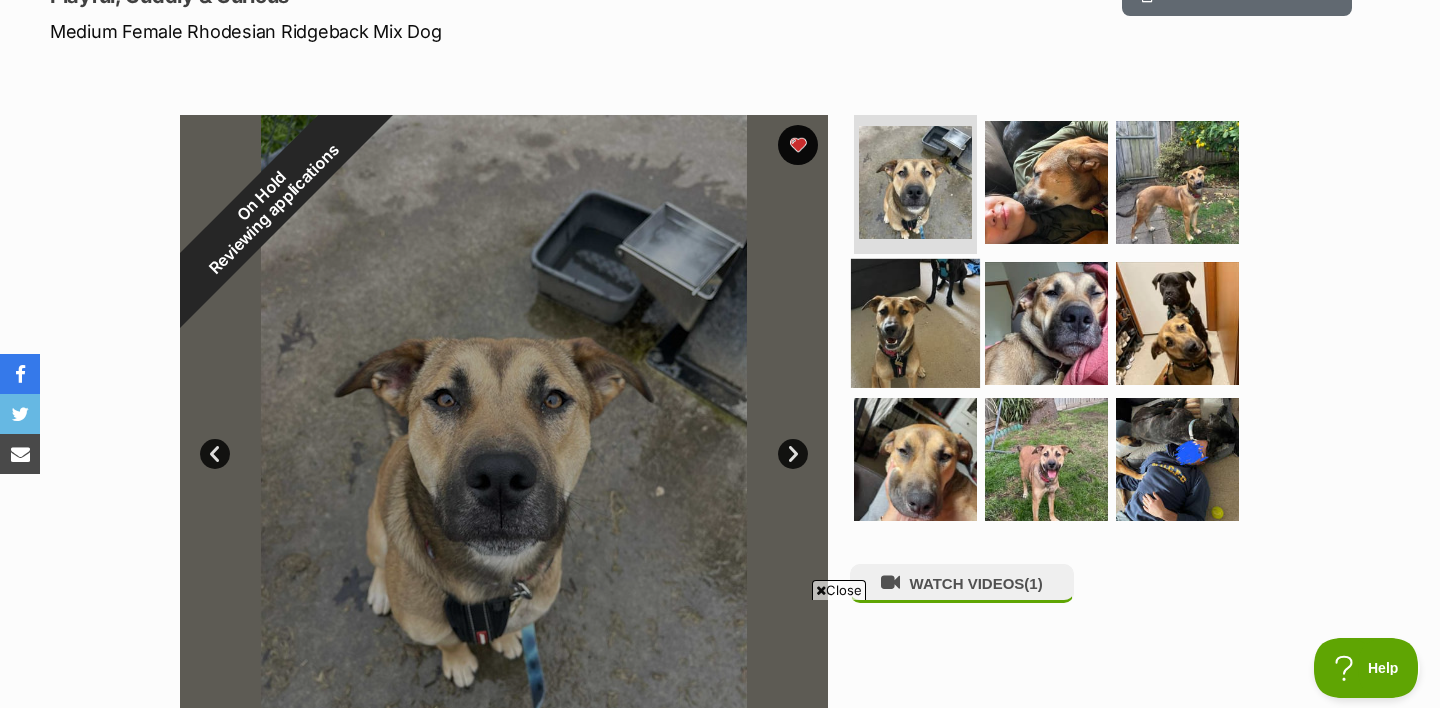 click at bounding box center (915, 323) 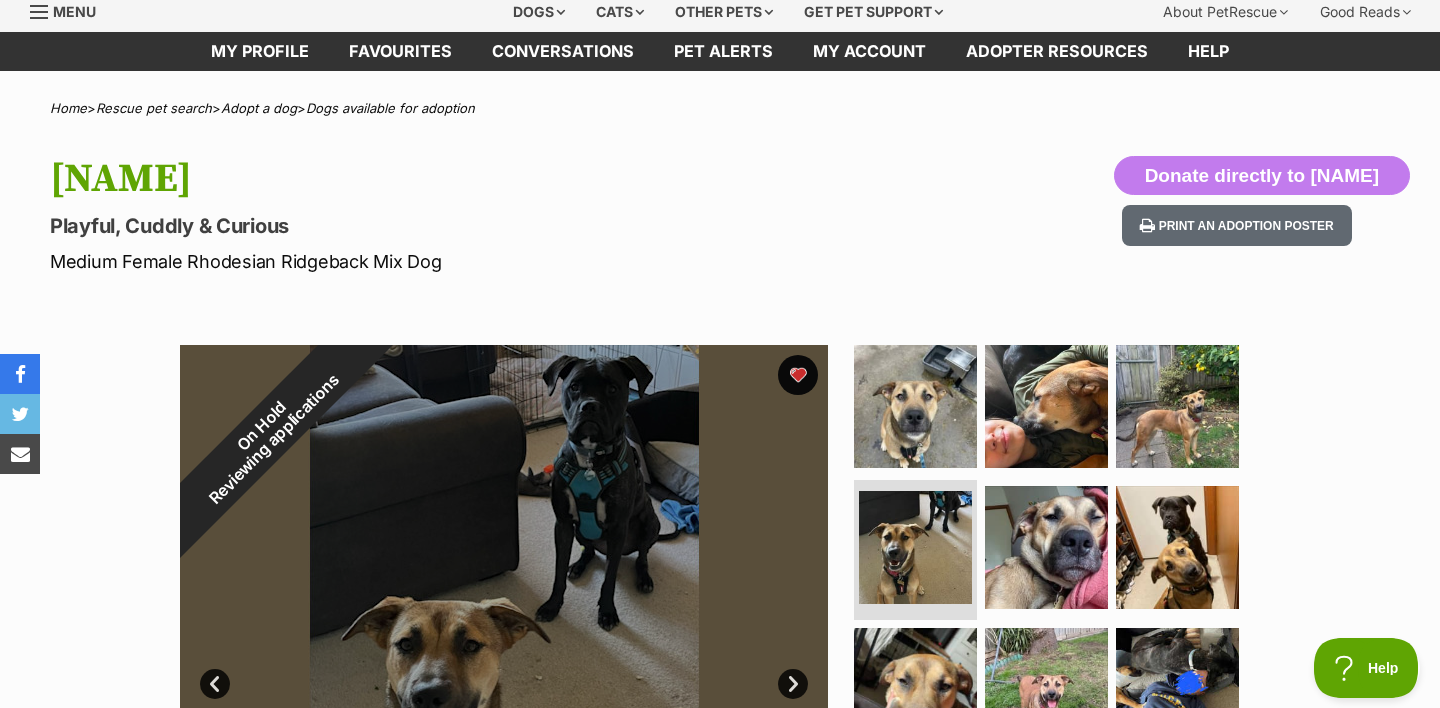 scroll, scrollTop: 0, scrollLeft: 0, axis: both 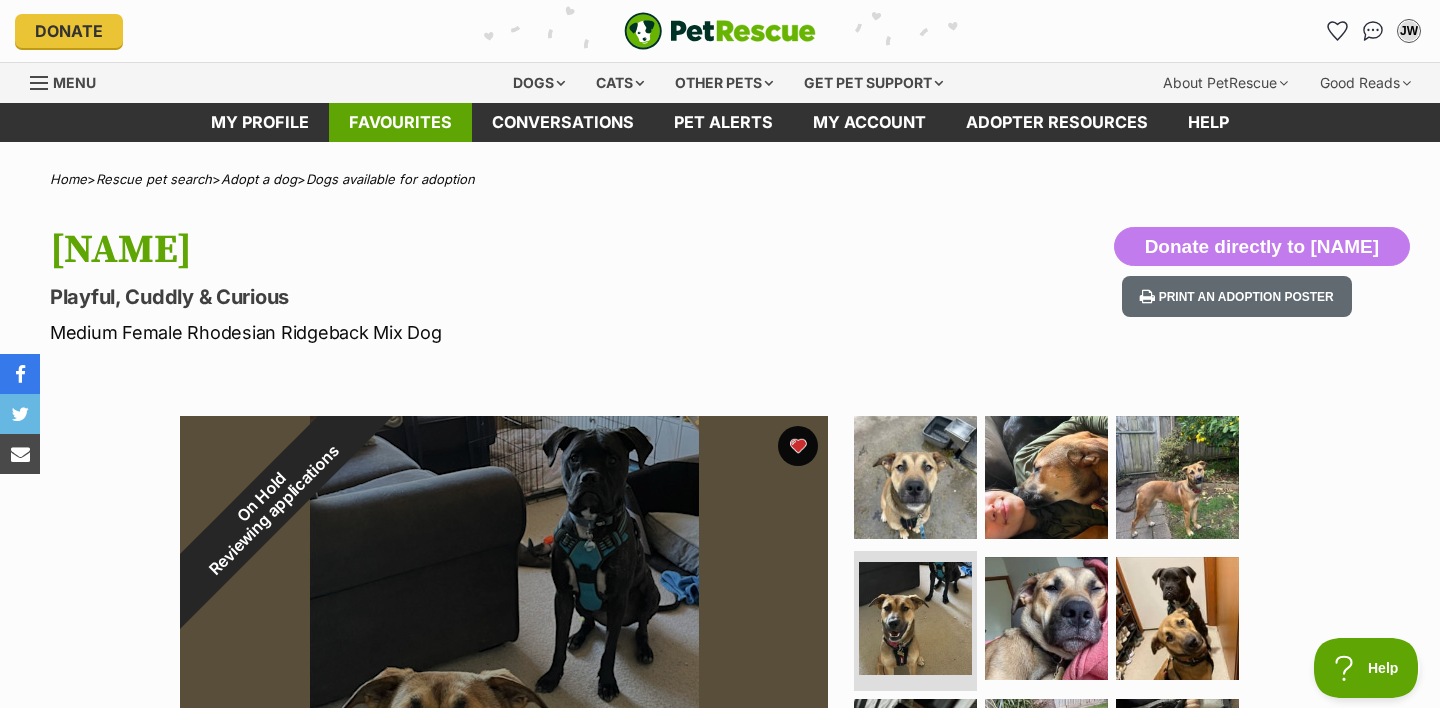click on "Favourites" at bounding box center [400, 122] 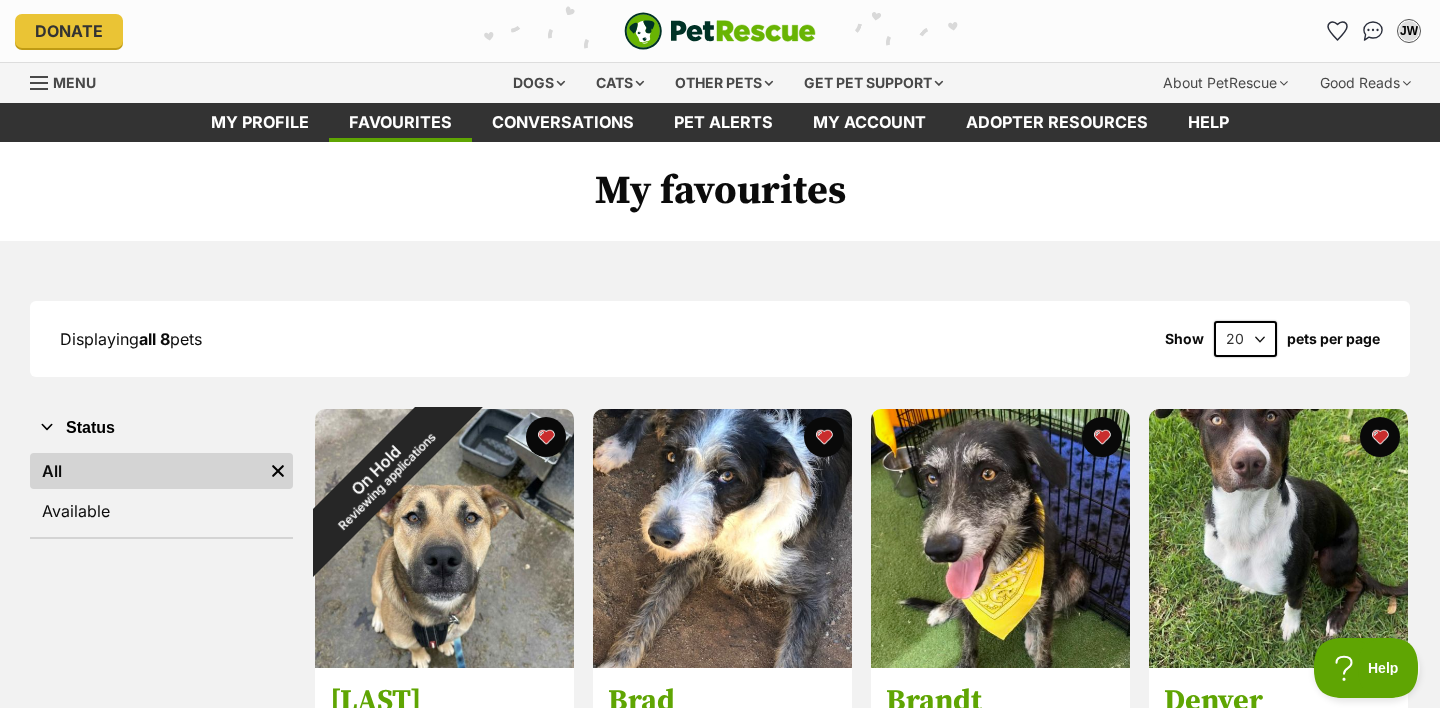scroll, scrollTop: 0, scrollLeft: 0, axis: both 